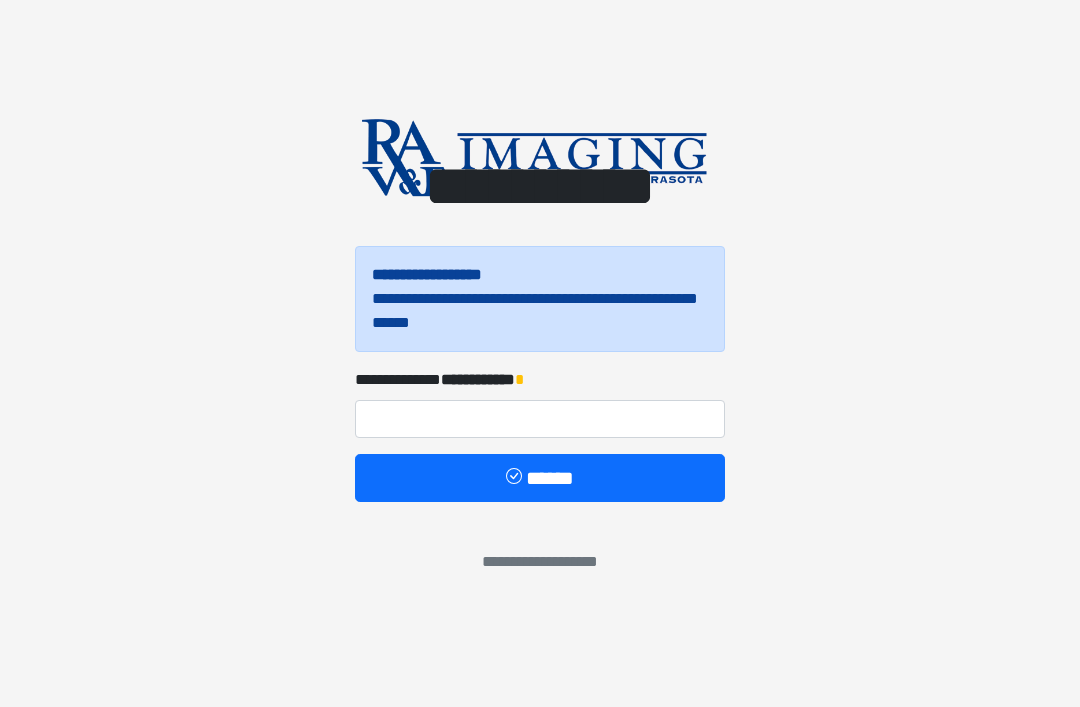 scroll, scrollTop: 0, scrollLeft: 0, axis: both 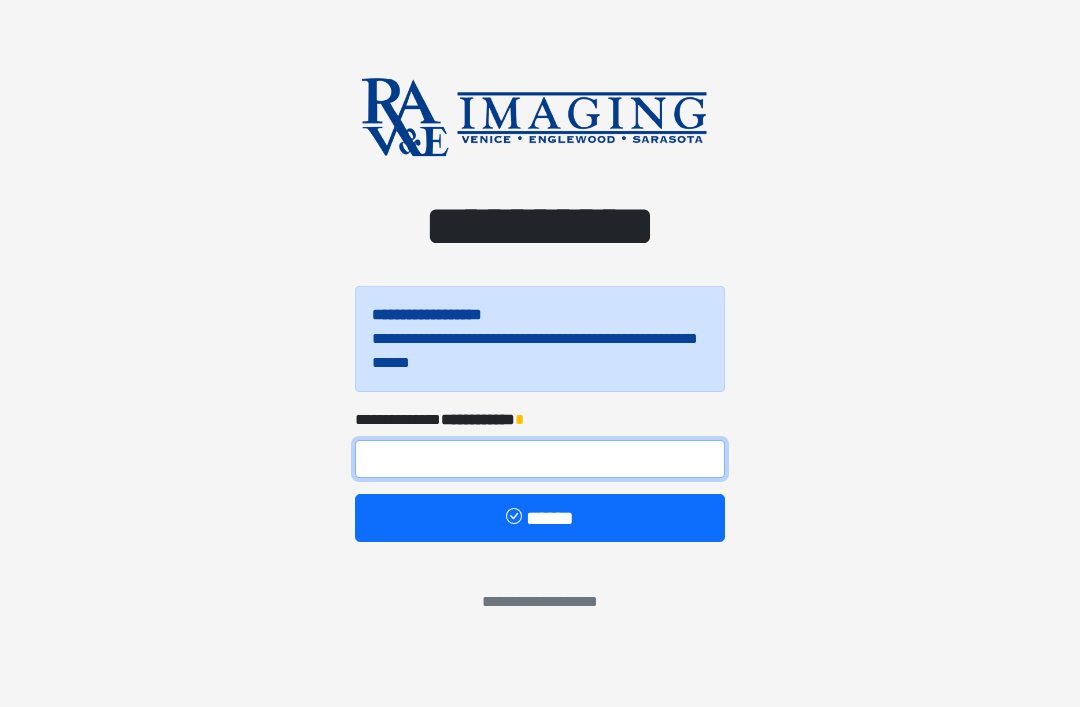 click at bounding box center [540, 459] 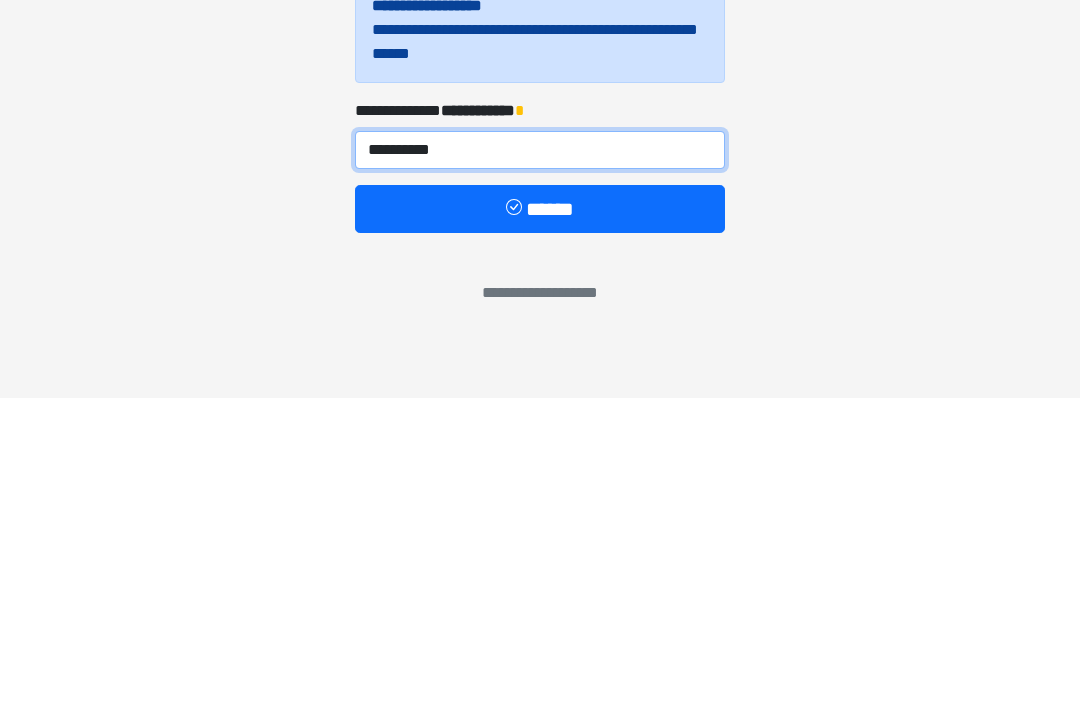 type on "**********" 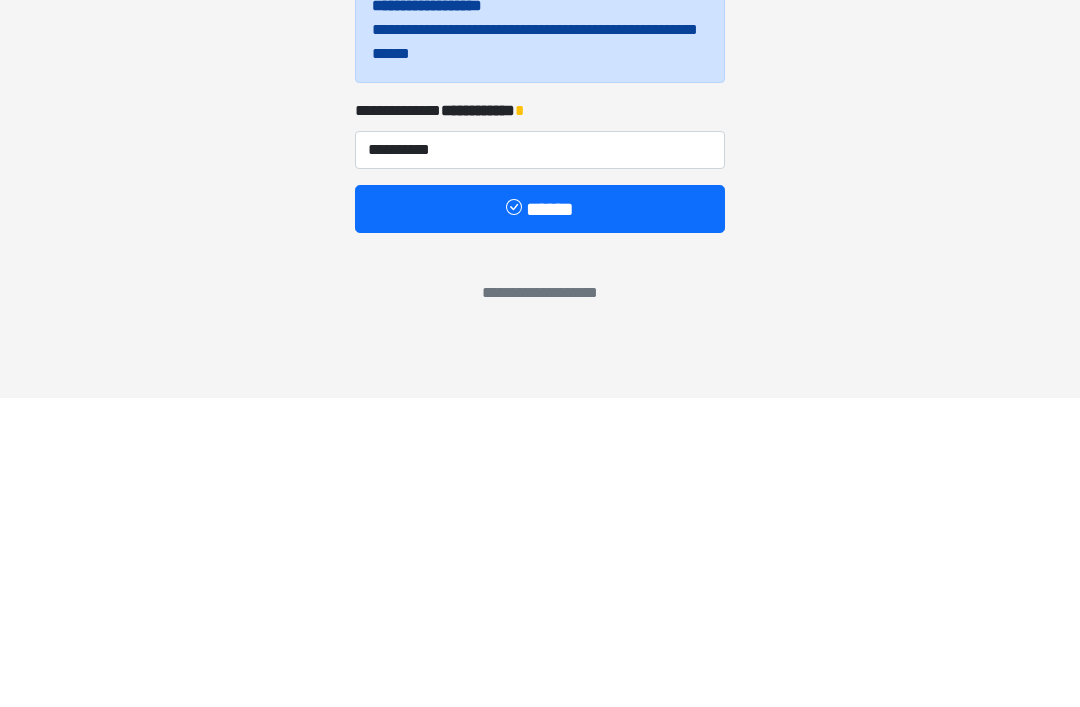 click on "******" at bounding box center [540, 518] 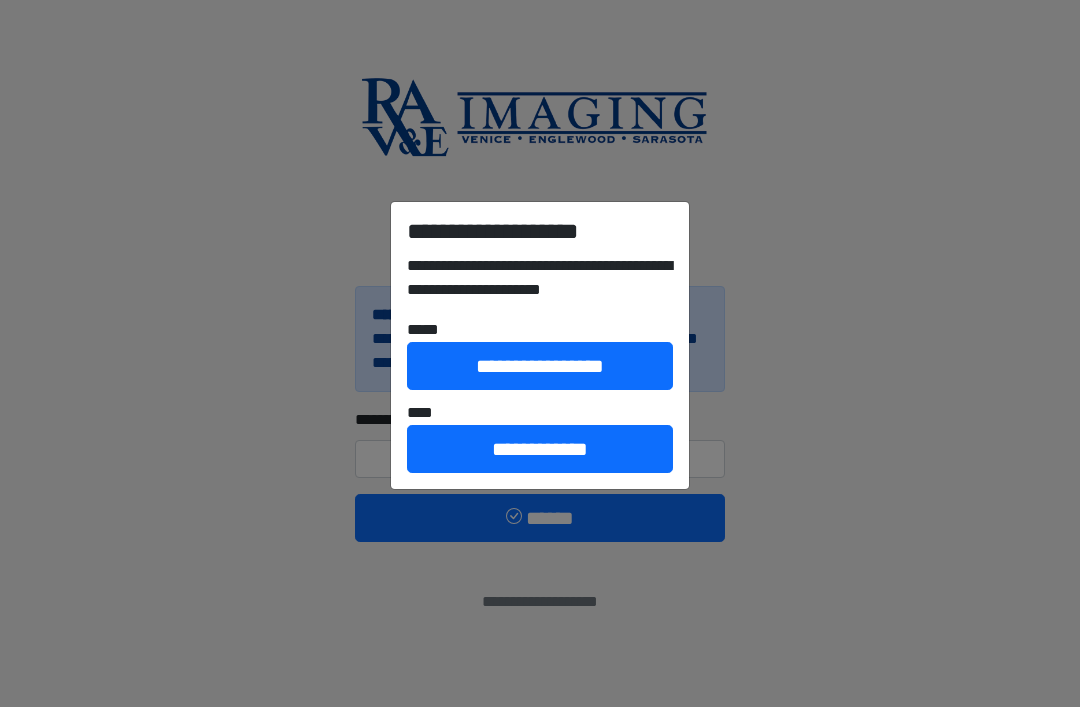 click on "**********" at bounding box center [540, 449] 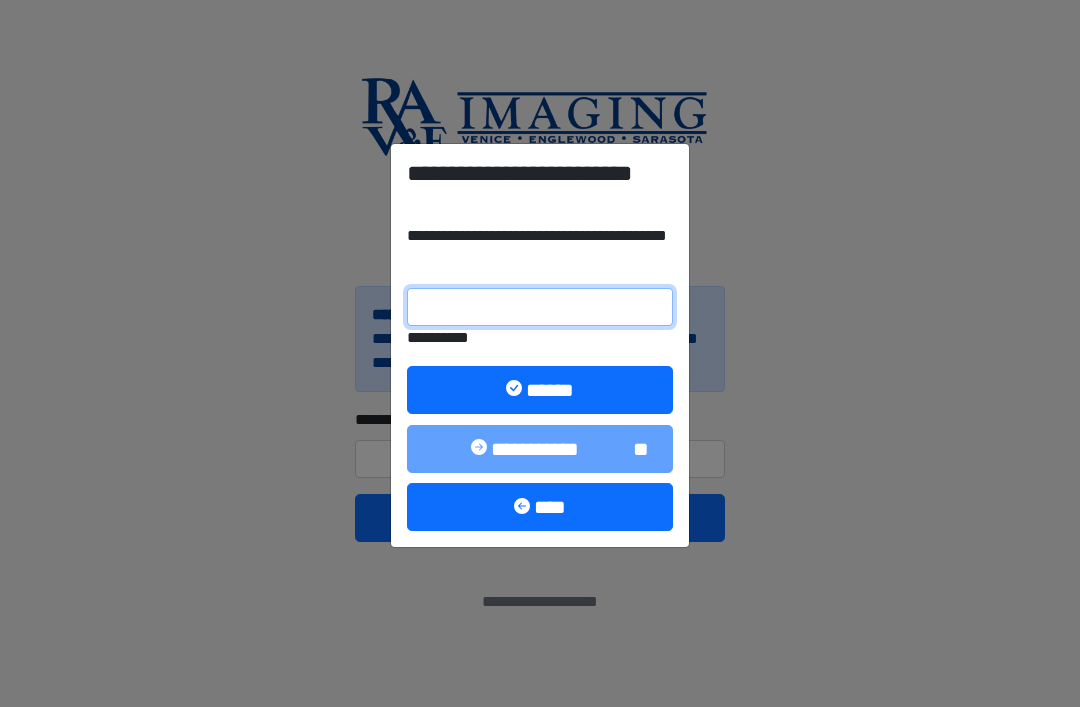 click on "**********" at bounding box center [540, 307] 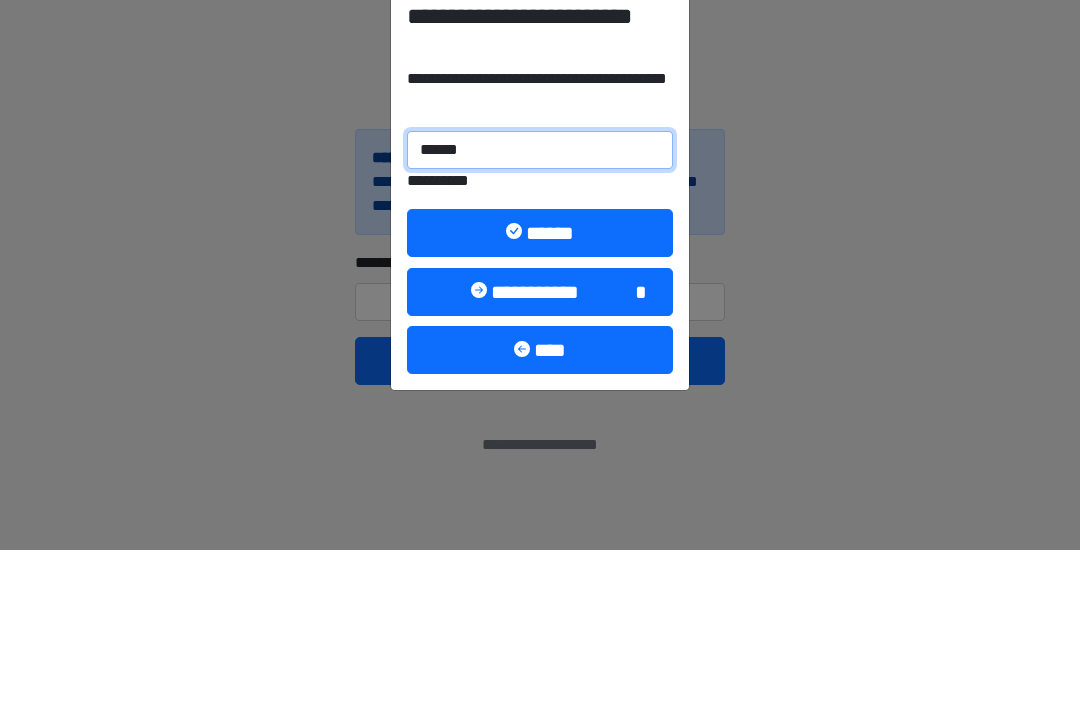 type on "******" 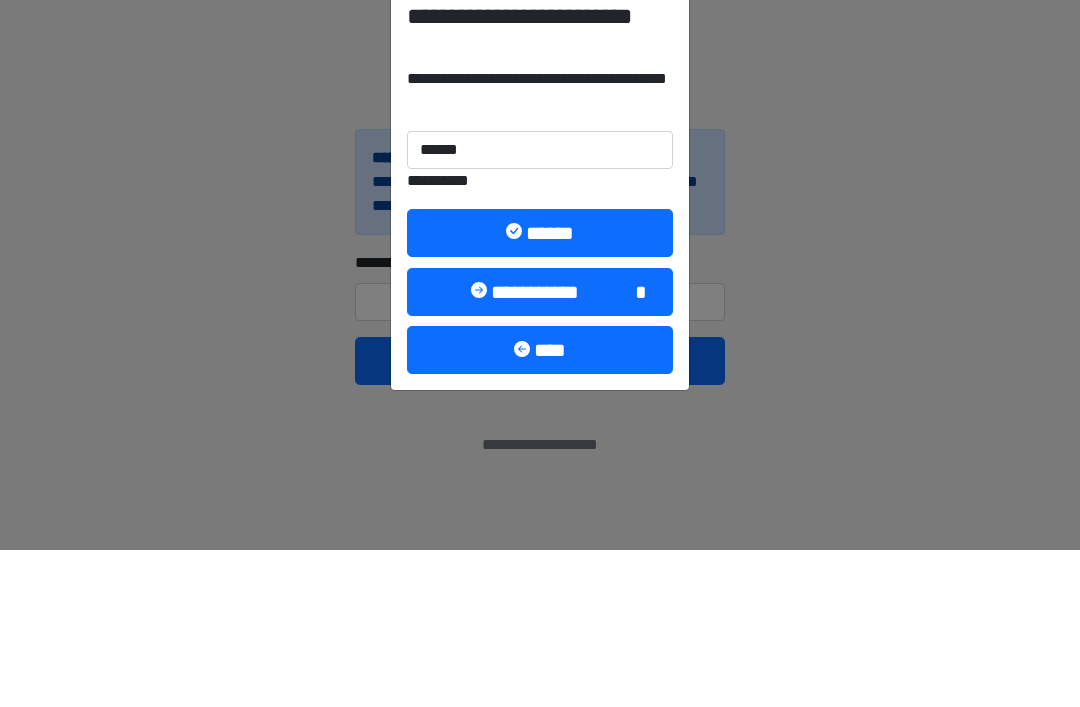 click on "******" at bounding box center (540, 390) 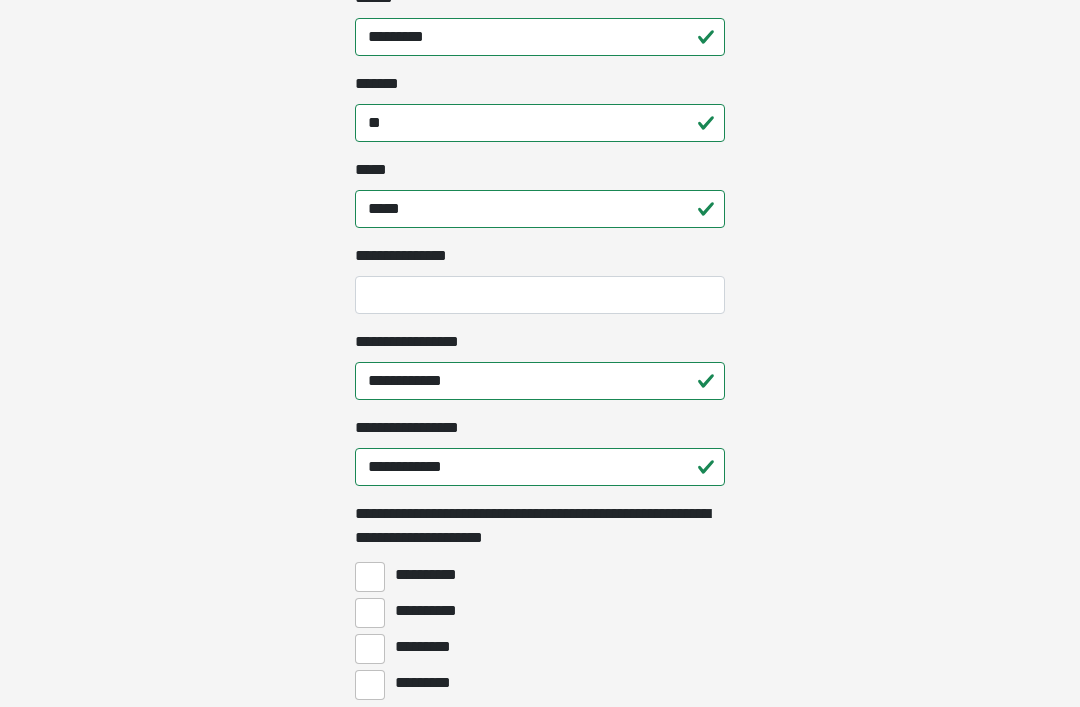 scroll, scrollTop: 1129, scrollLeft: 0, axis: vertical 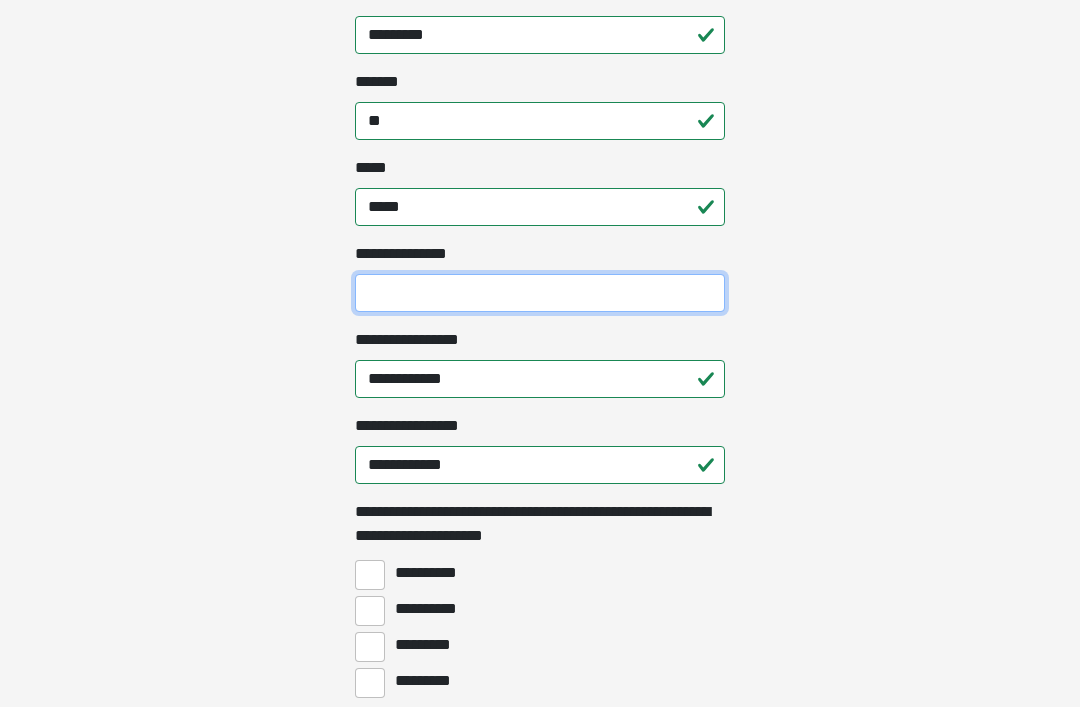click on "**********" at bounding box center [540, 294] 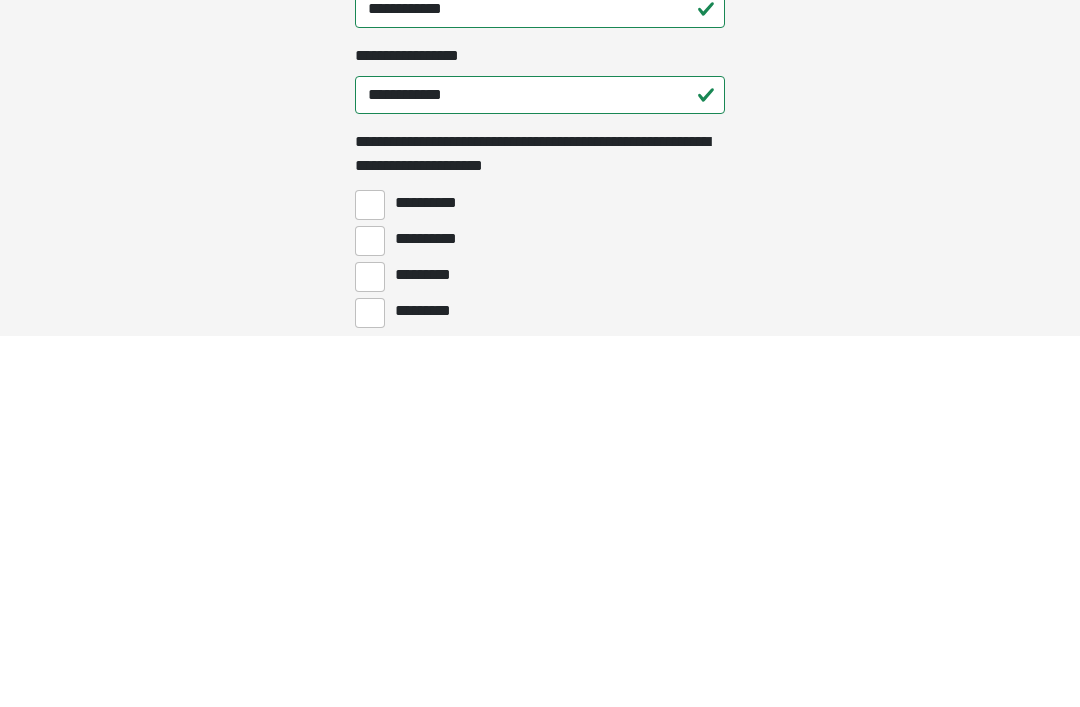 type on "**********" 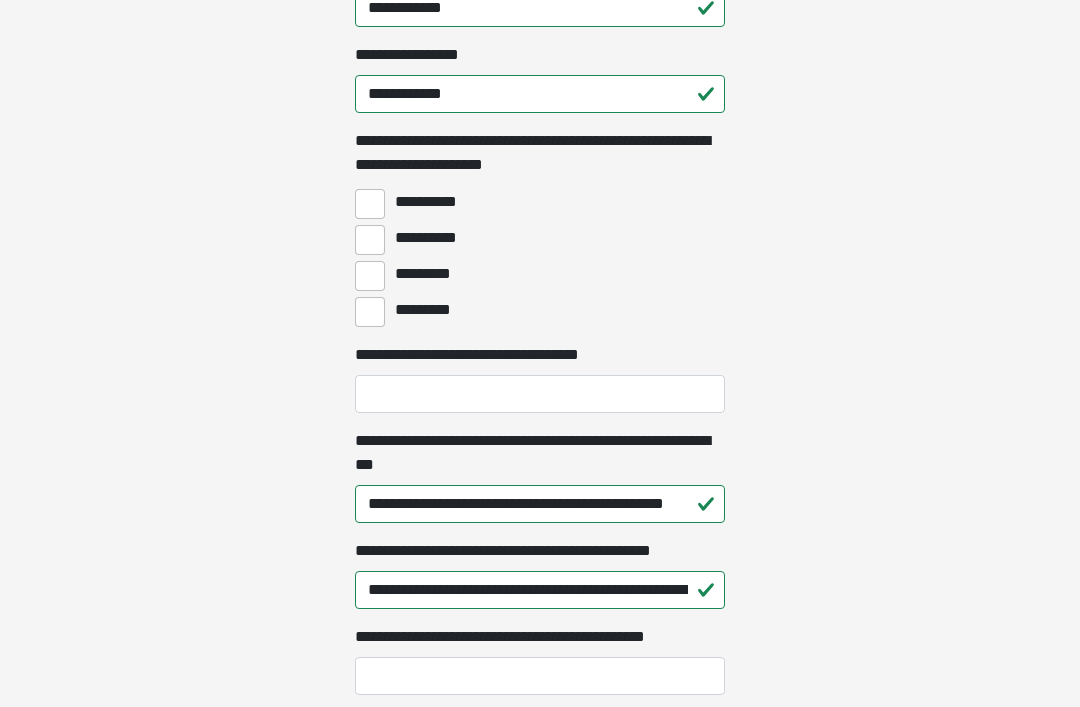 click on "**********" at bounding box center [370, 204] 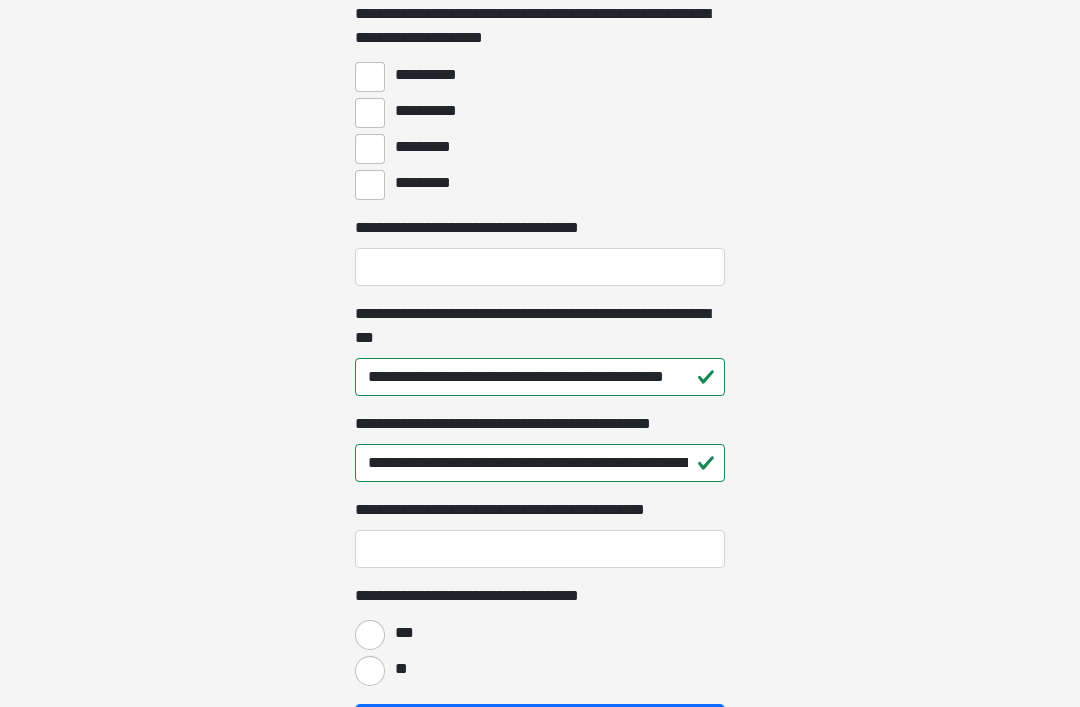 scroll, scrollTop: 1659, scrollLeft: 0, axis: vertical 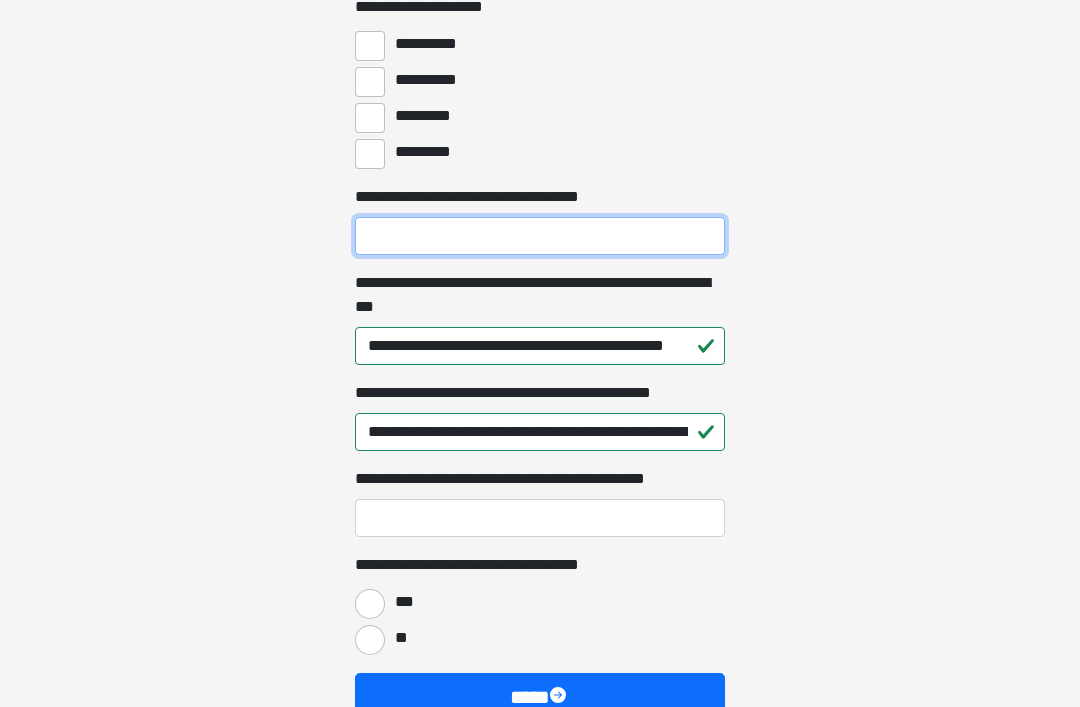 click on "**********" at bounding box center (540, 236) 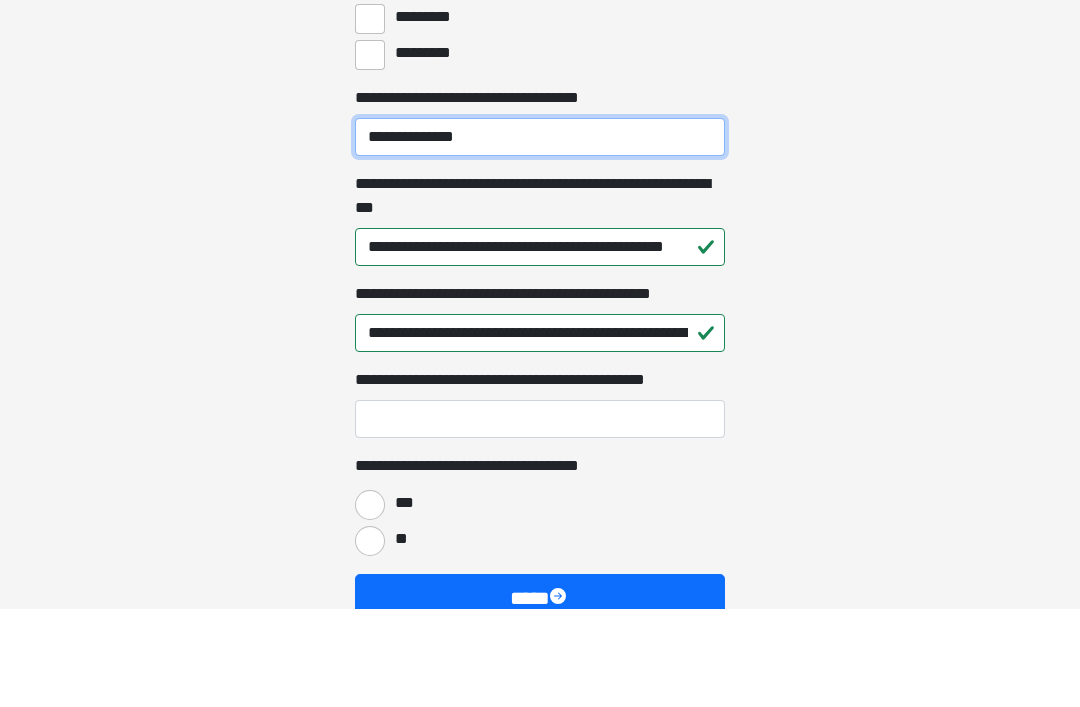 type on "**********" 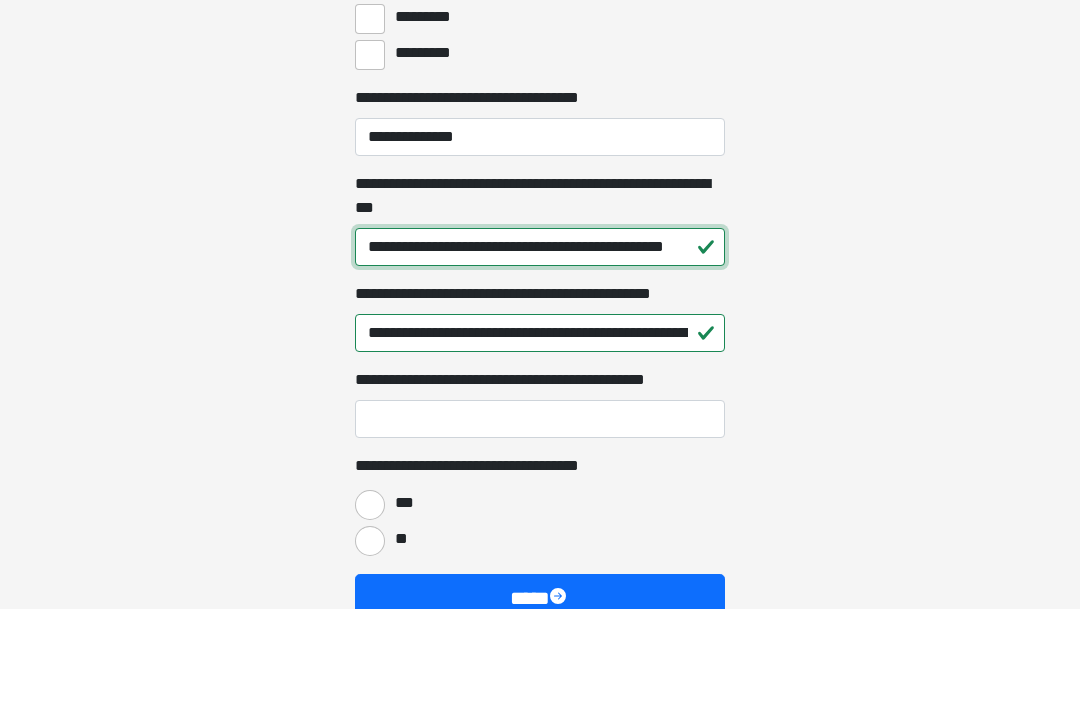click on "**********" at bounding box center [540, 346] 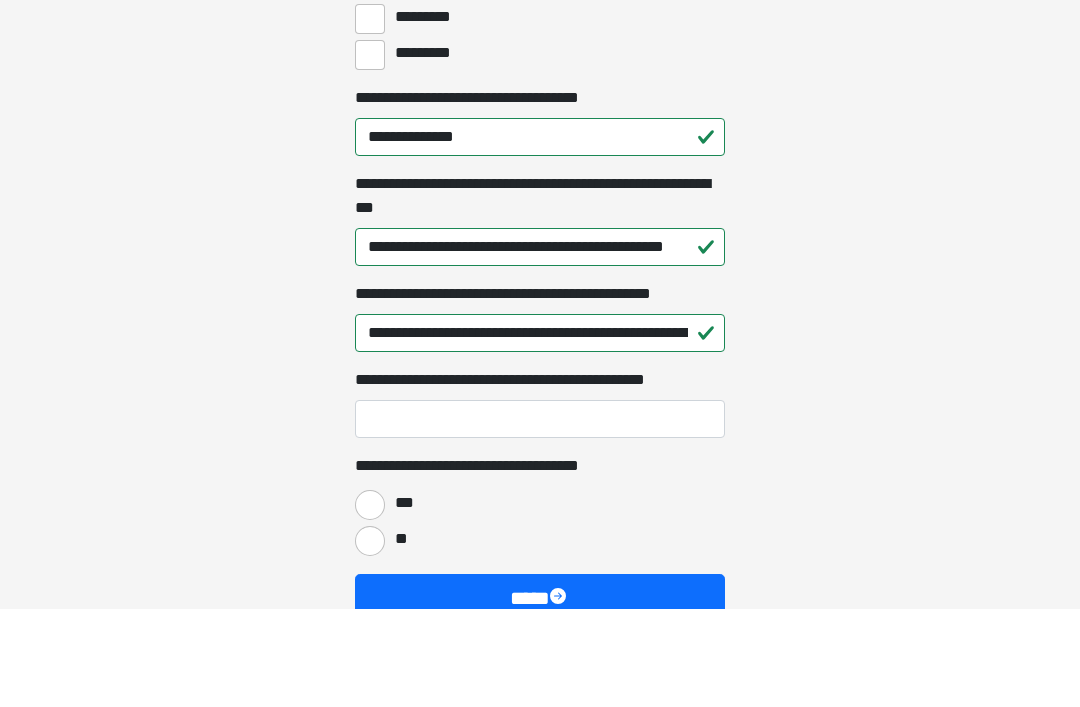 click on "**********" at bounding box center [540, -1306] 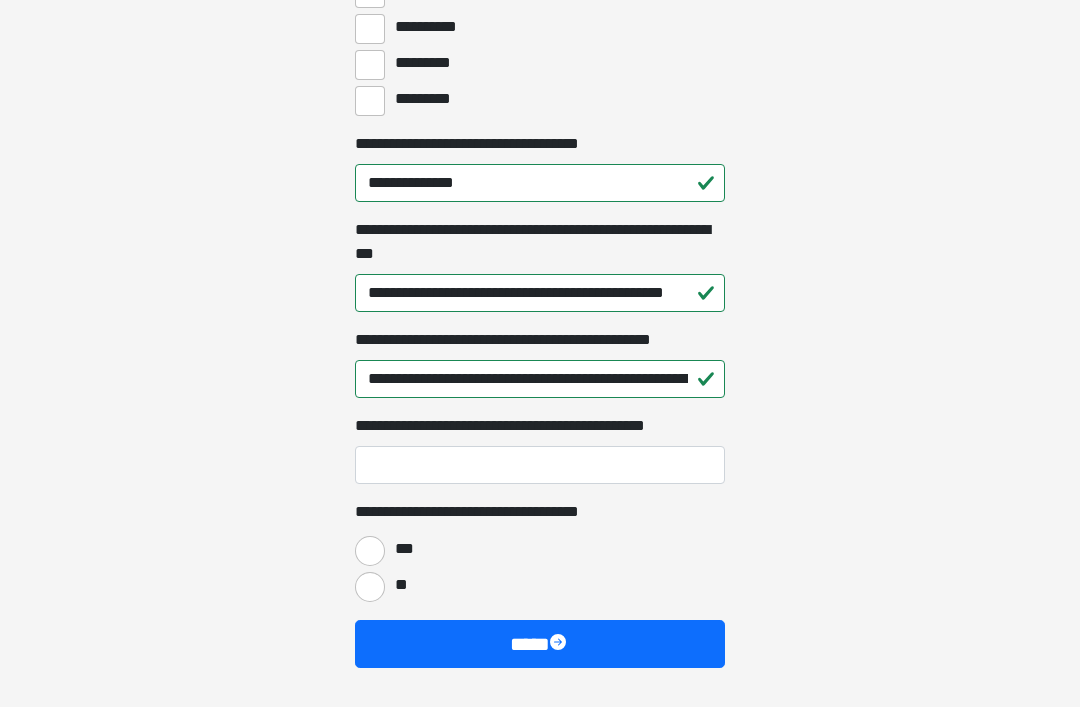click on "***" at bounding box center (370, 551) 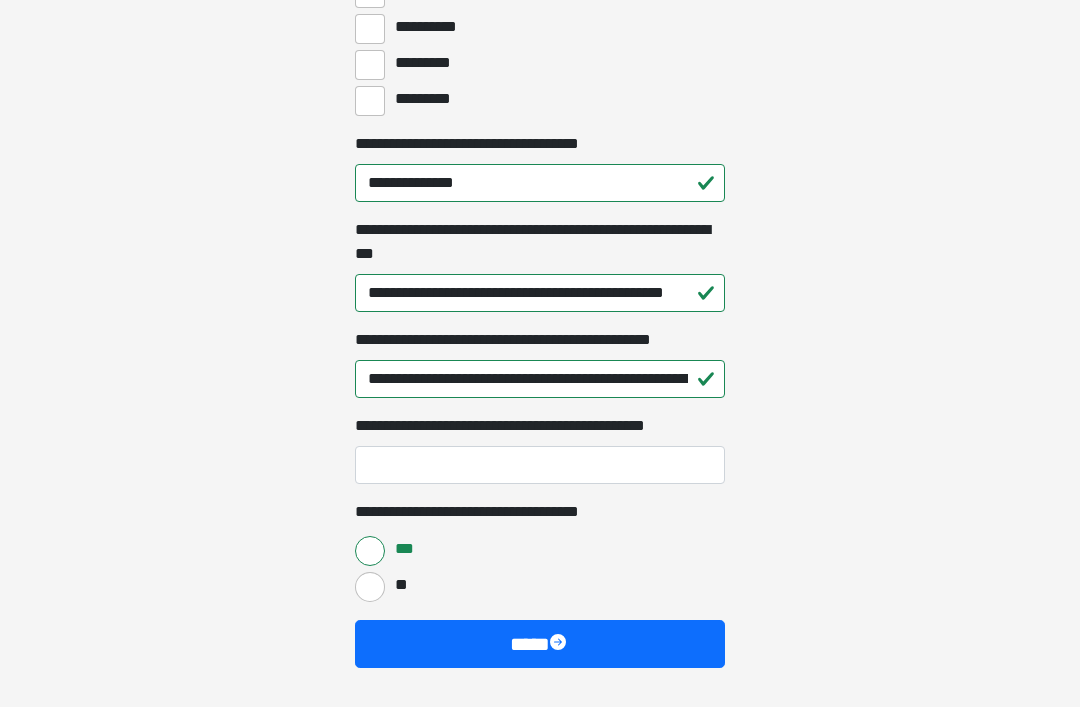 click on "****" at bounding box center [540, 644] 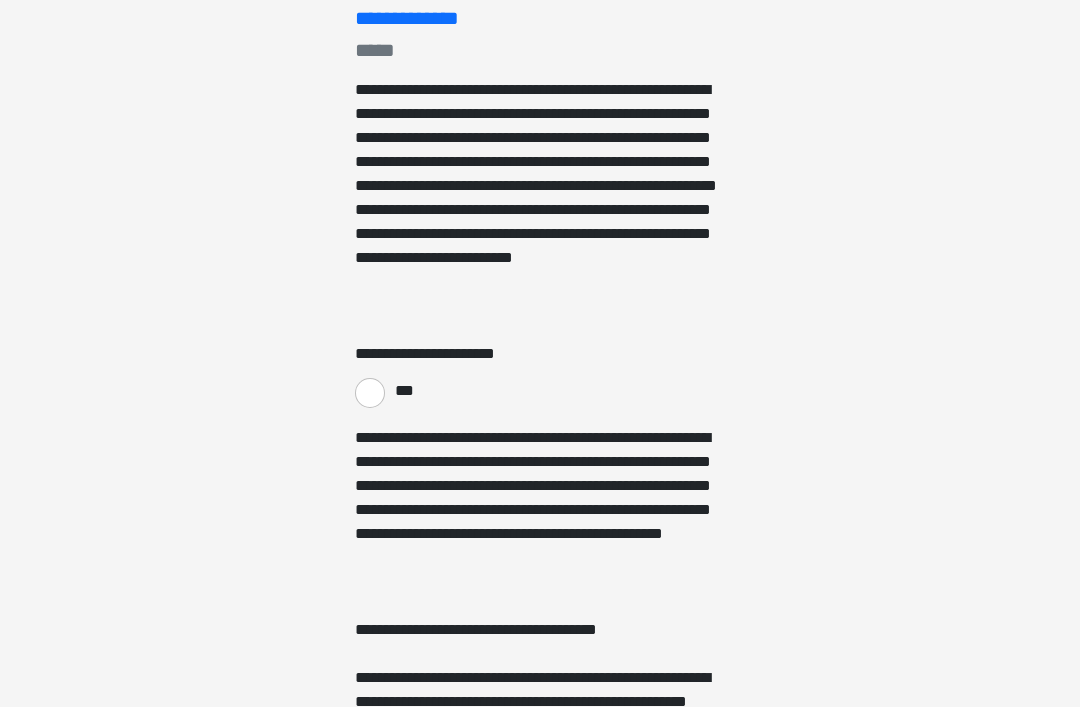 scroll, scrollTop: 297, scrollLeft: 0, axis: vertical 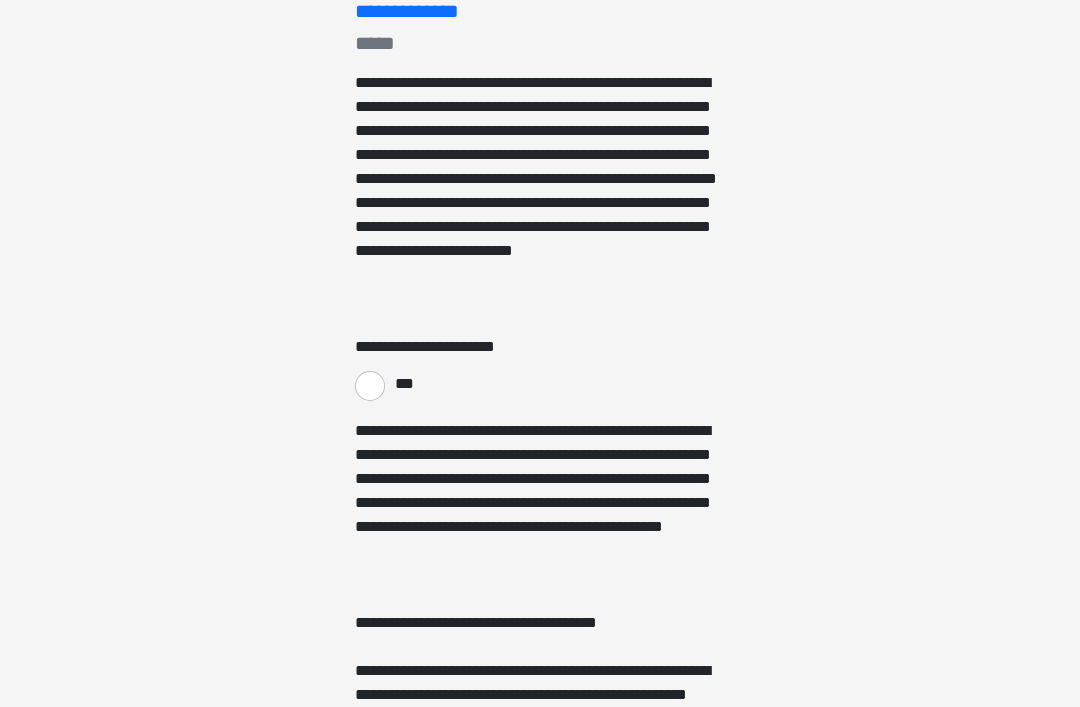 click on "***" at bounding box center [370, 386] 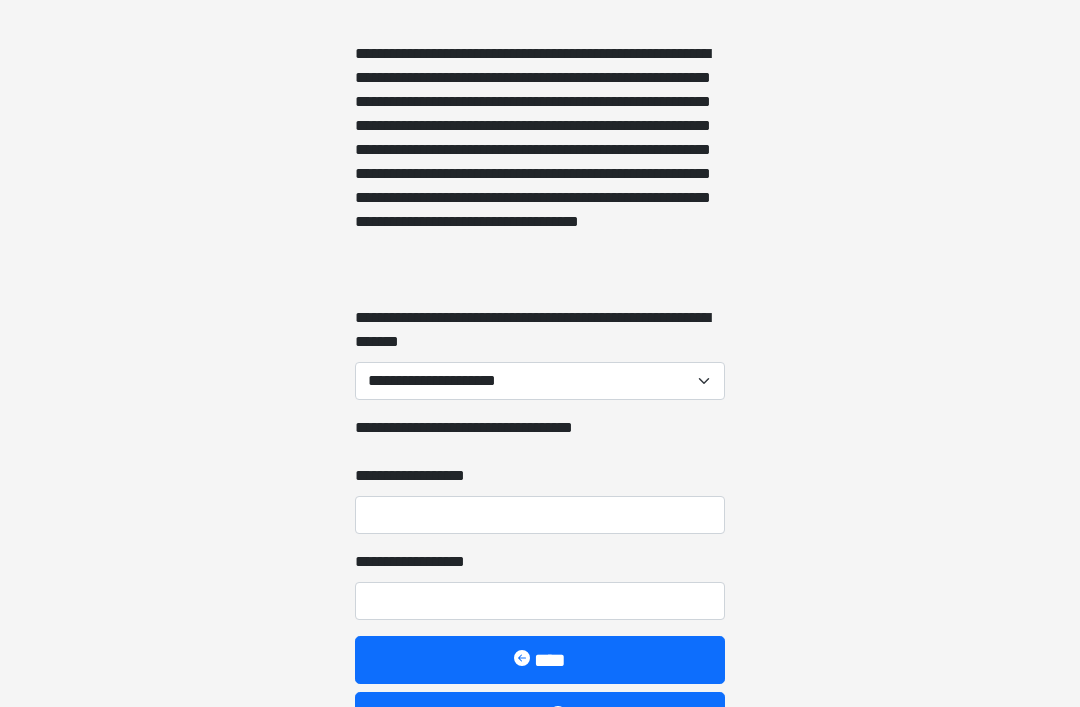 scroll, scrollTop: 1978, scrollLeft: 0, axis: vertical 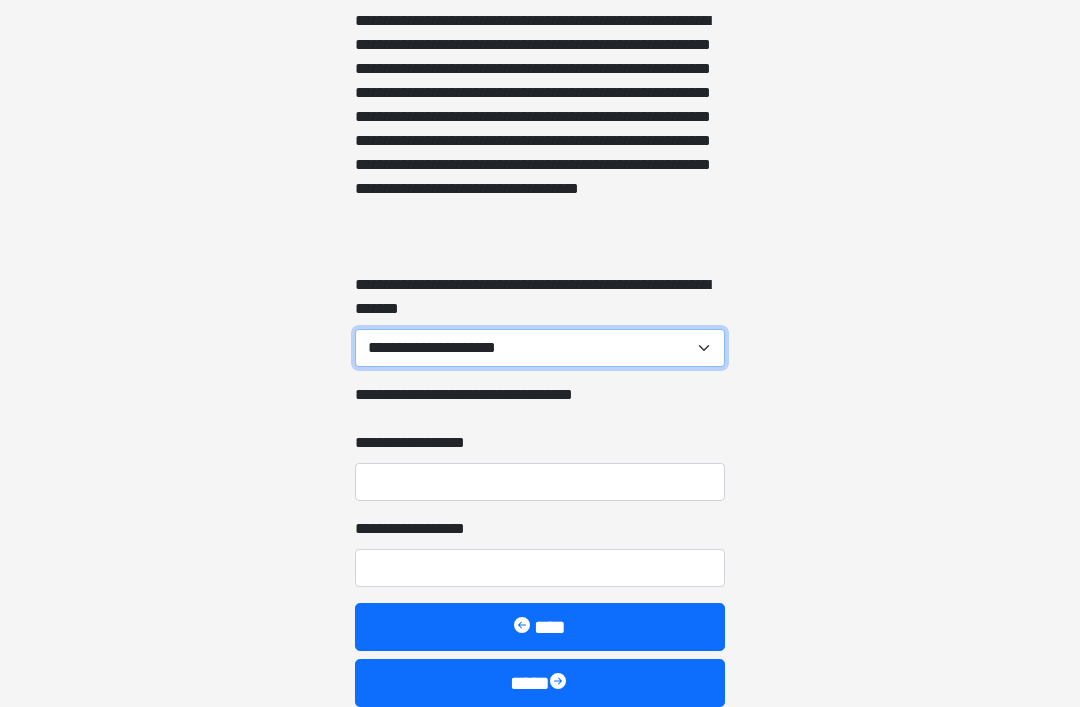 click on "**********" at bounding box center [540, 349] 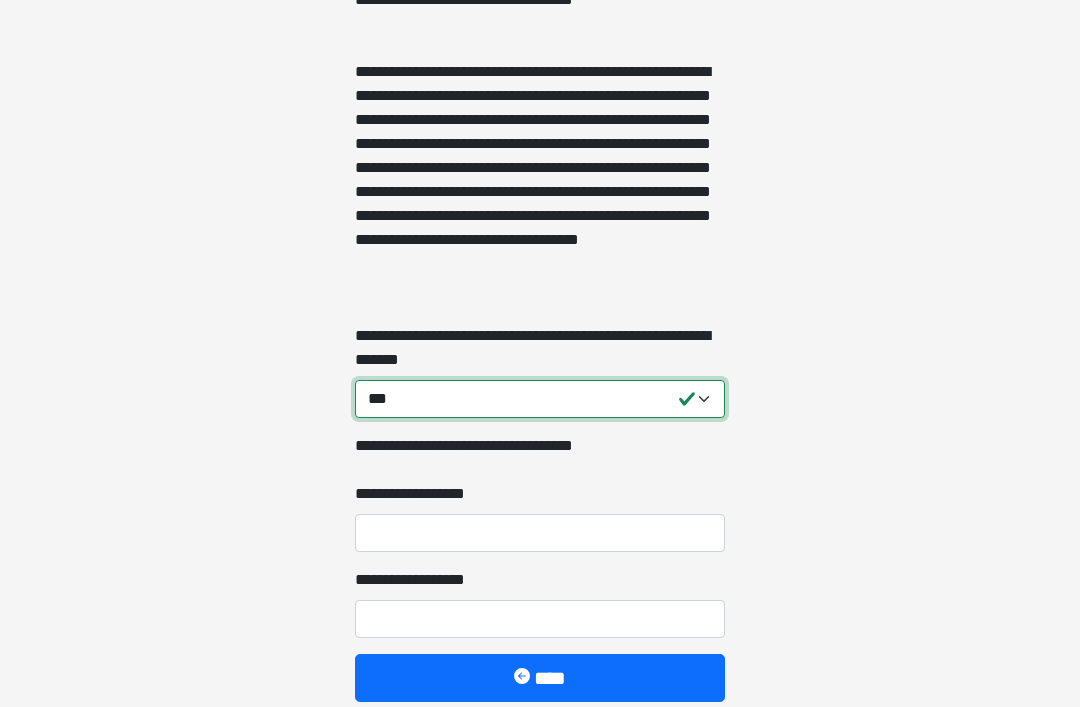 scroll, scrollTop: 2018, scrollLeft: 0, axis: vertical 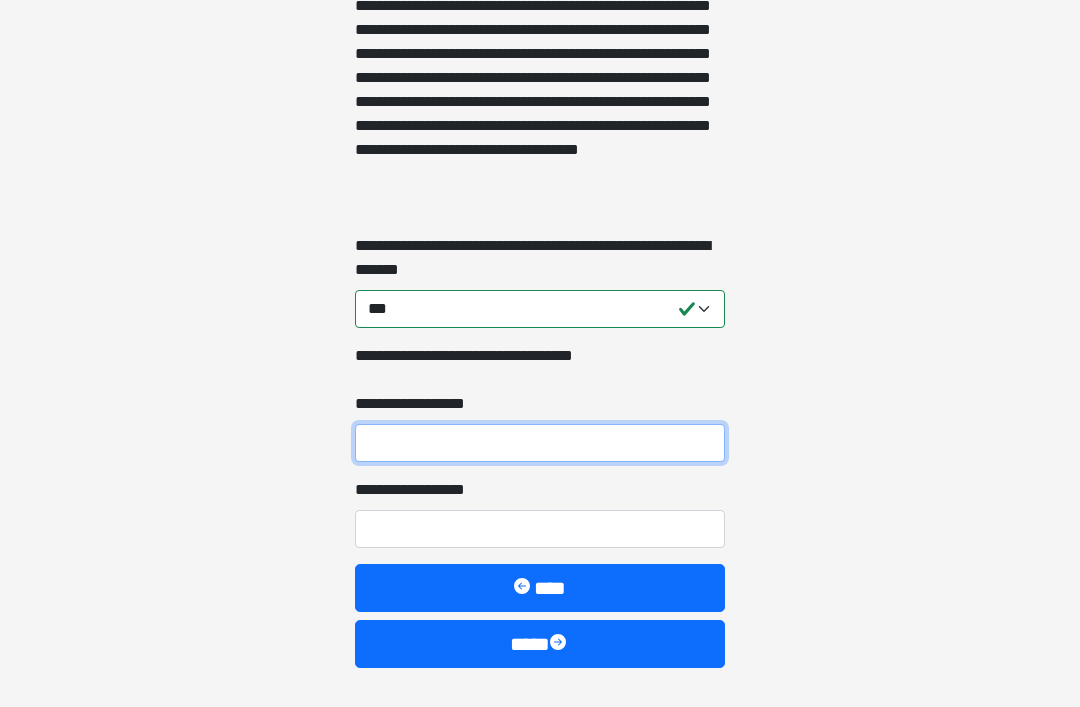 click on "**********" at bounding box center [540, 443] 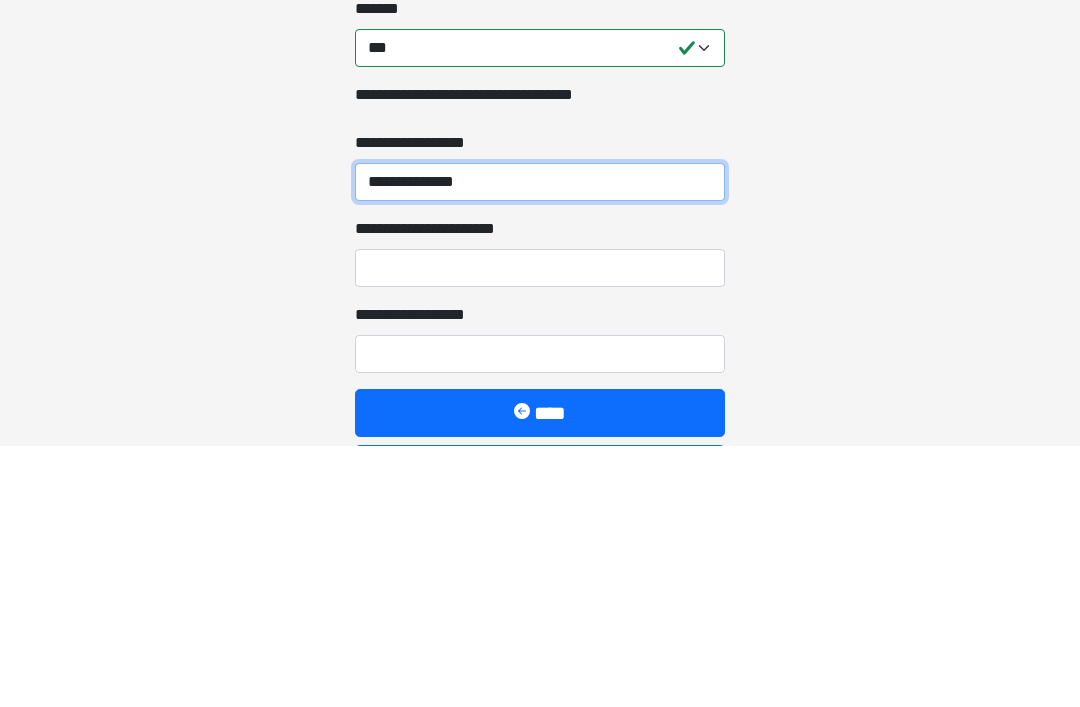 type on "**********" 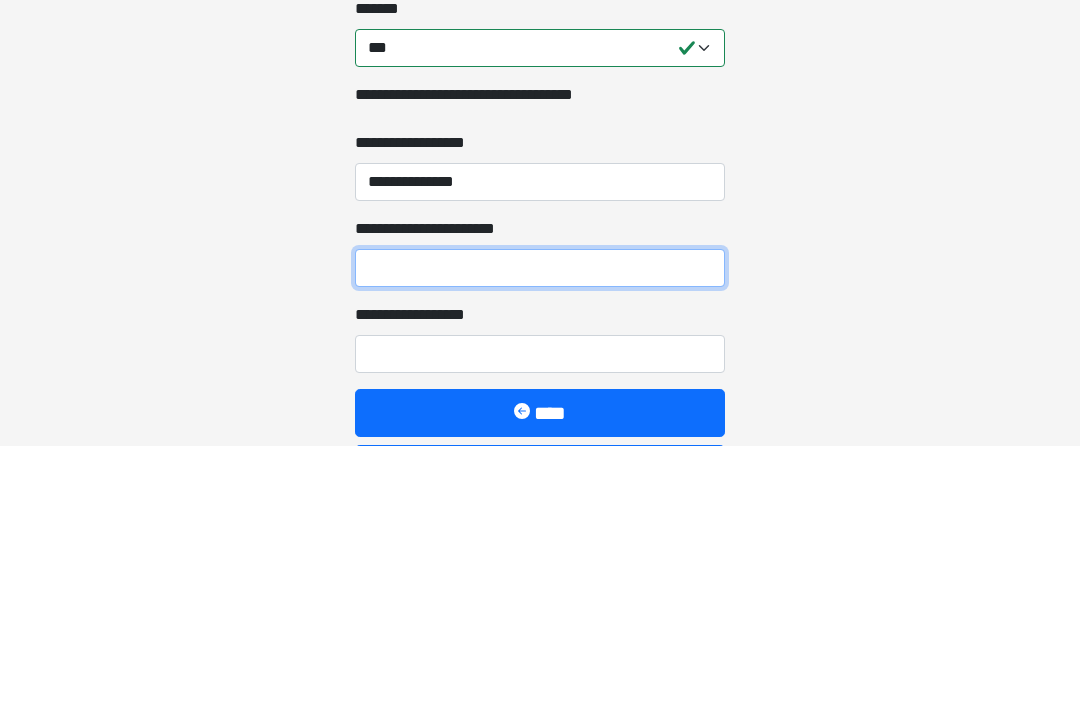 click on "**********" at bounding box center [540, 529] 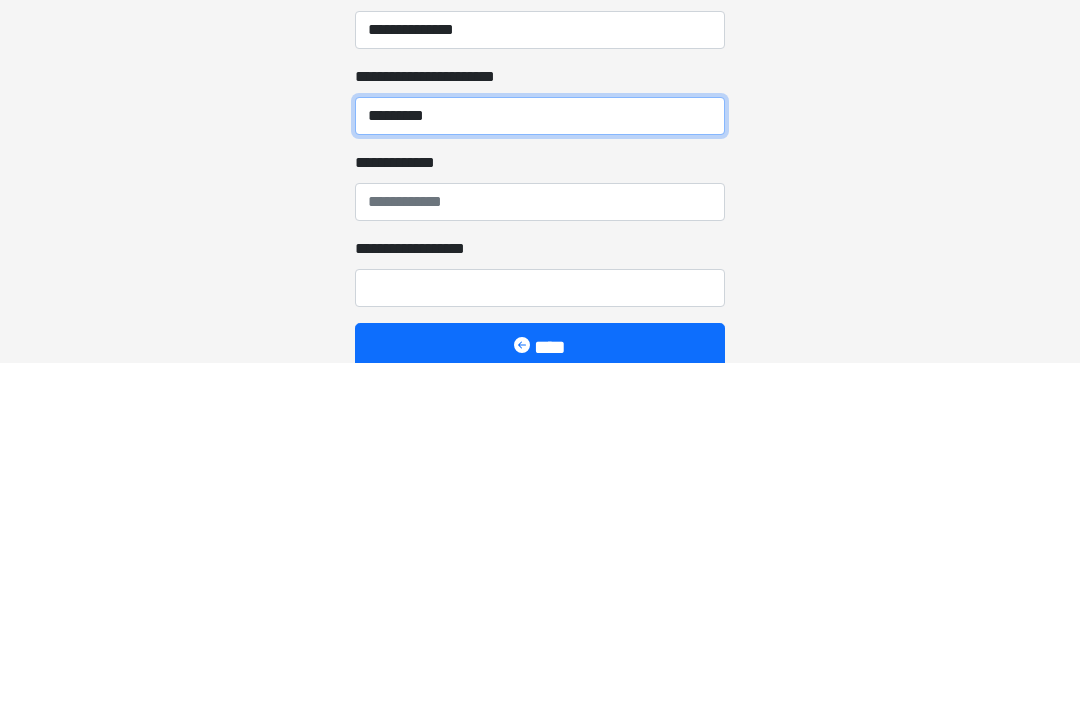 scroll, scrollTop: 2087, scrollLeft: 0, axis: vertical 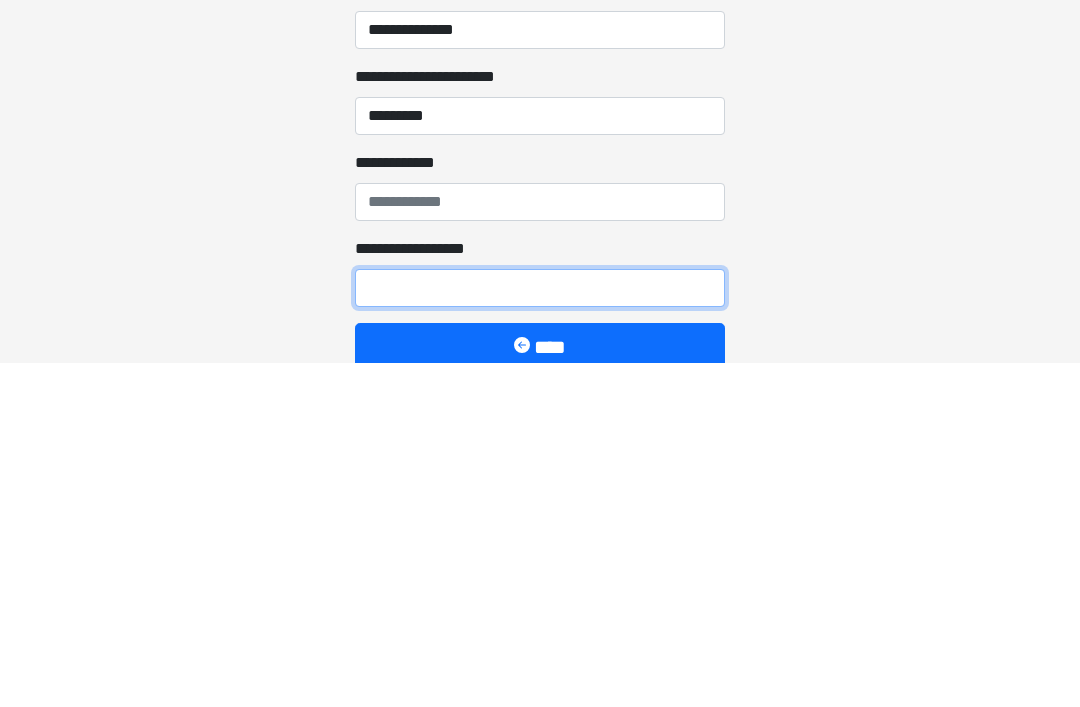 click on "**********" at bounding box center [540, 632] 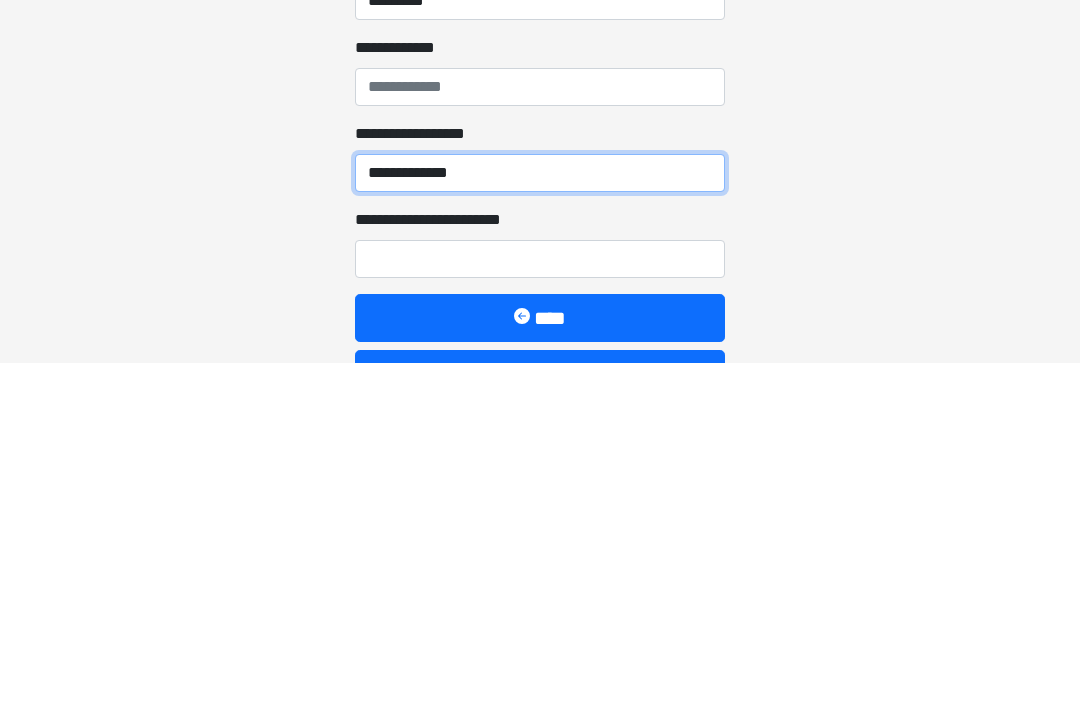 scroll, scrollTop: 2204, scrollLeft: 0, axis: vertical 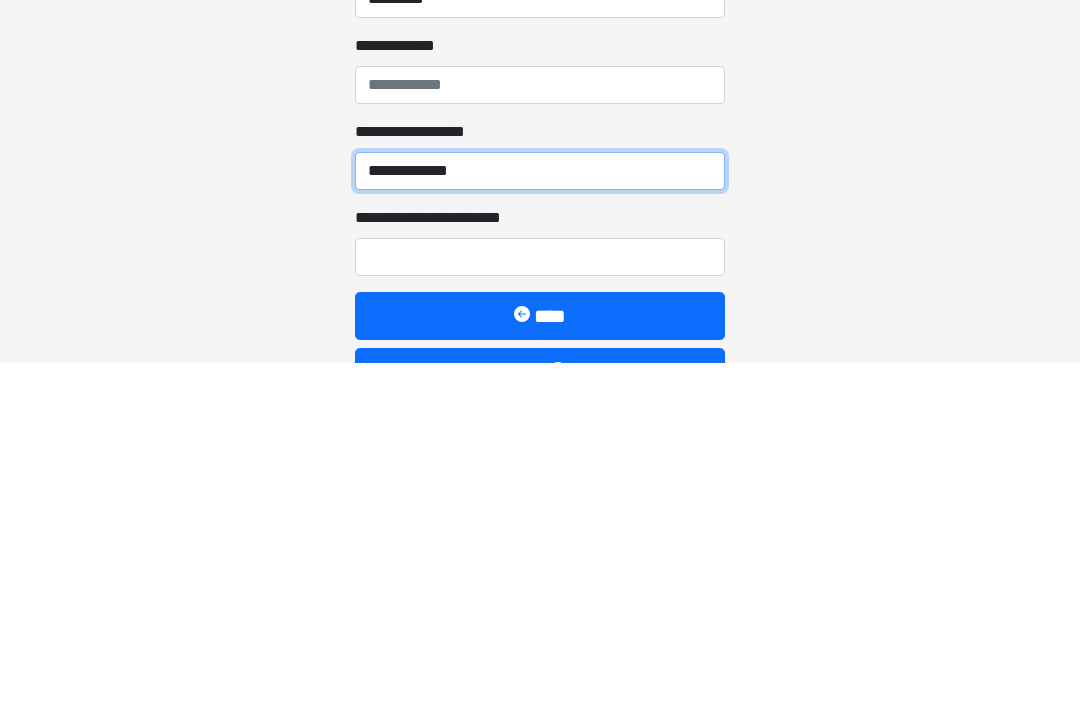 type on "**********" 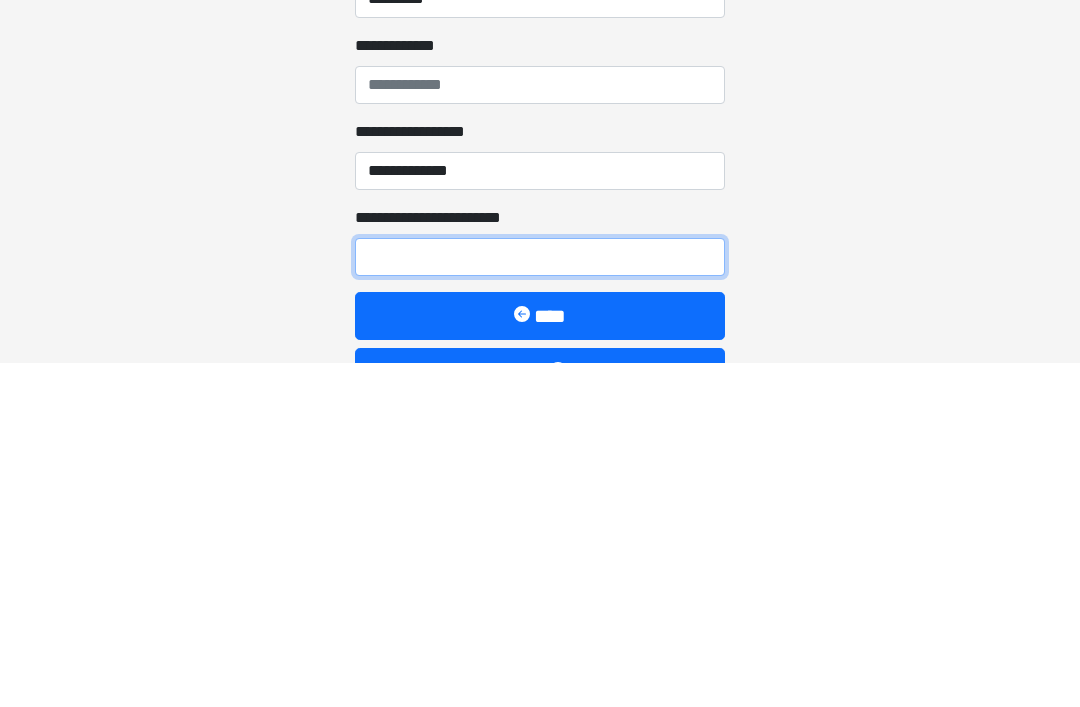 click on "**********" at bounding box center (540, 601) 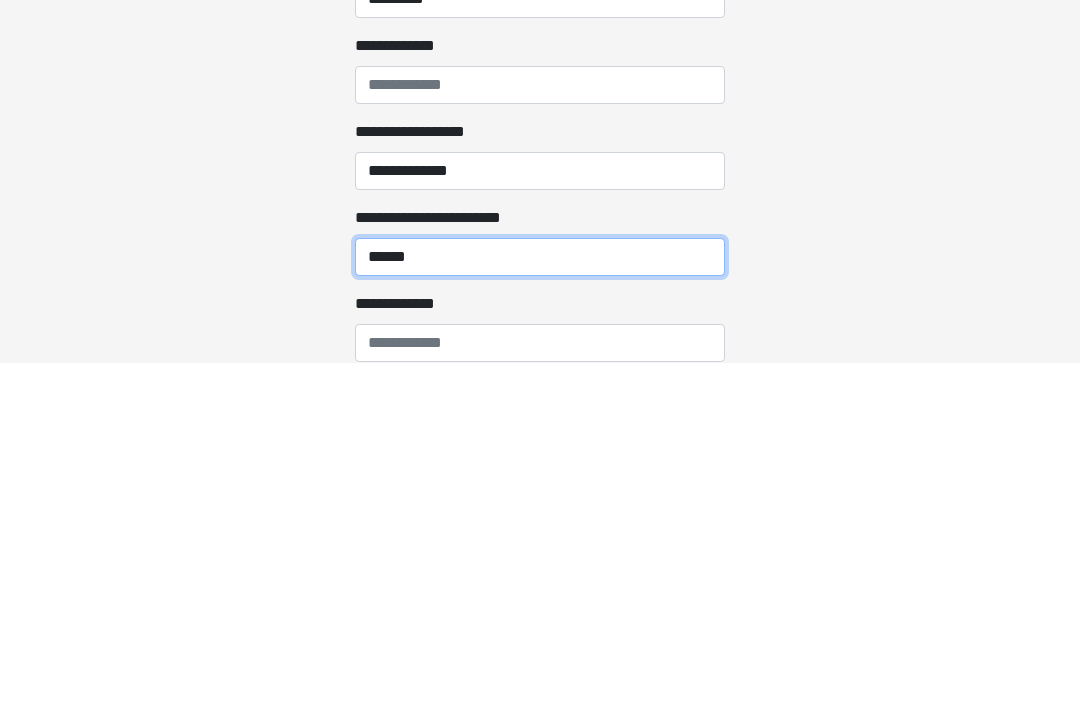 type on "******" 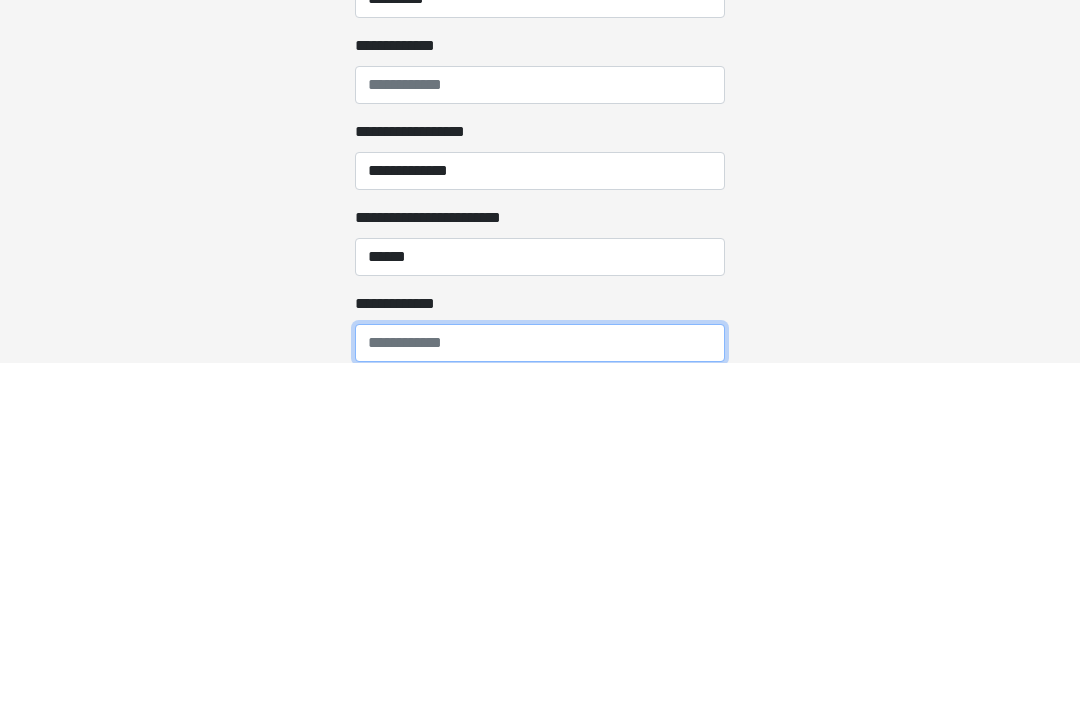 click on "**********" at bounding box center [540, 687] 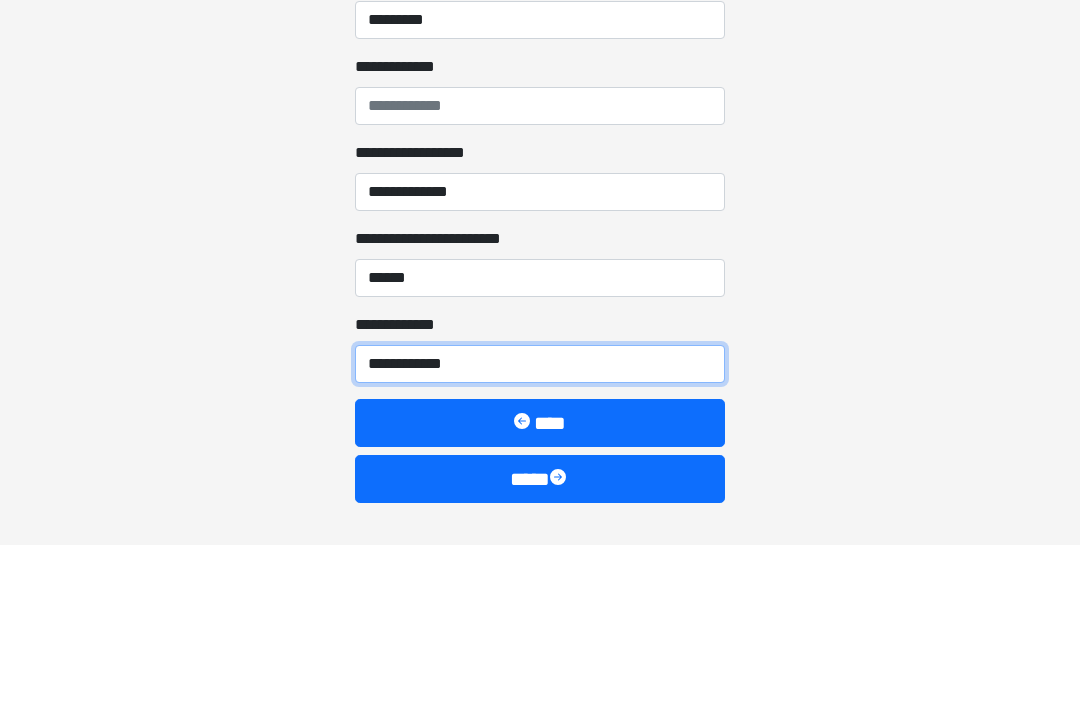 type on "**********" 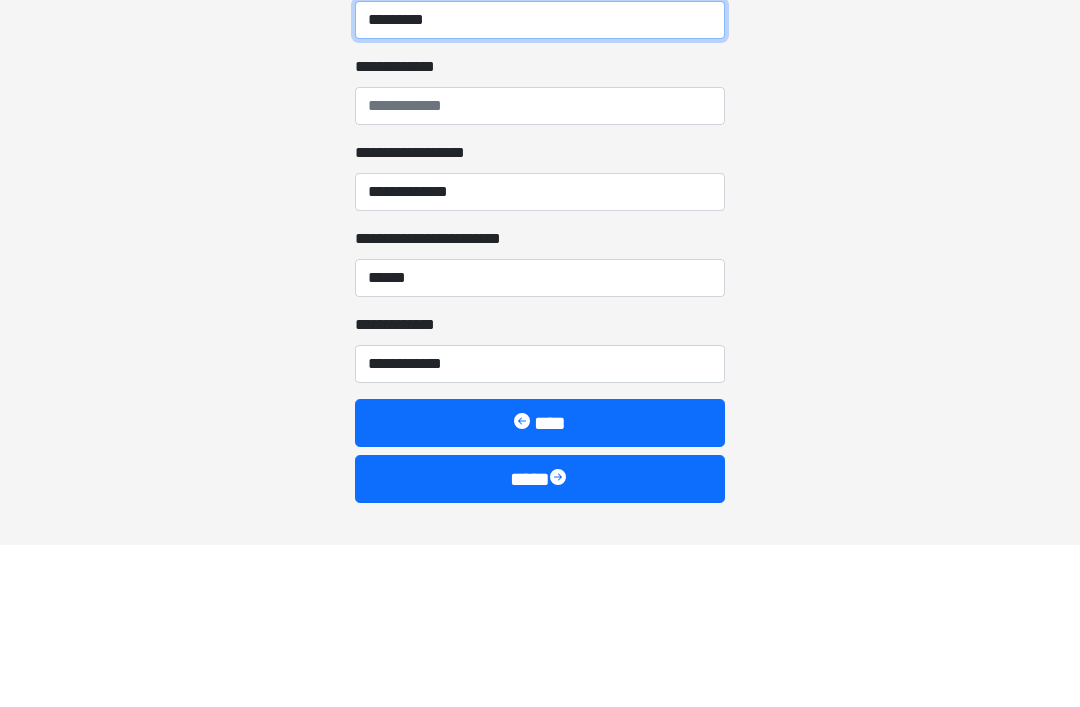 click on "*********" at bounding box center [540, 182] 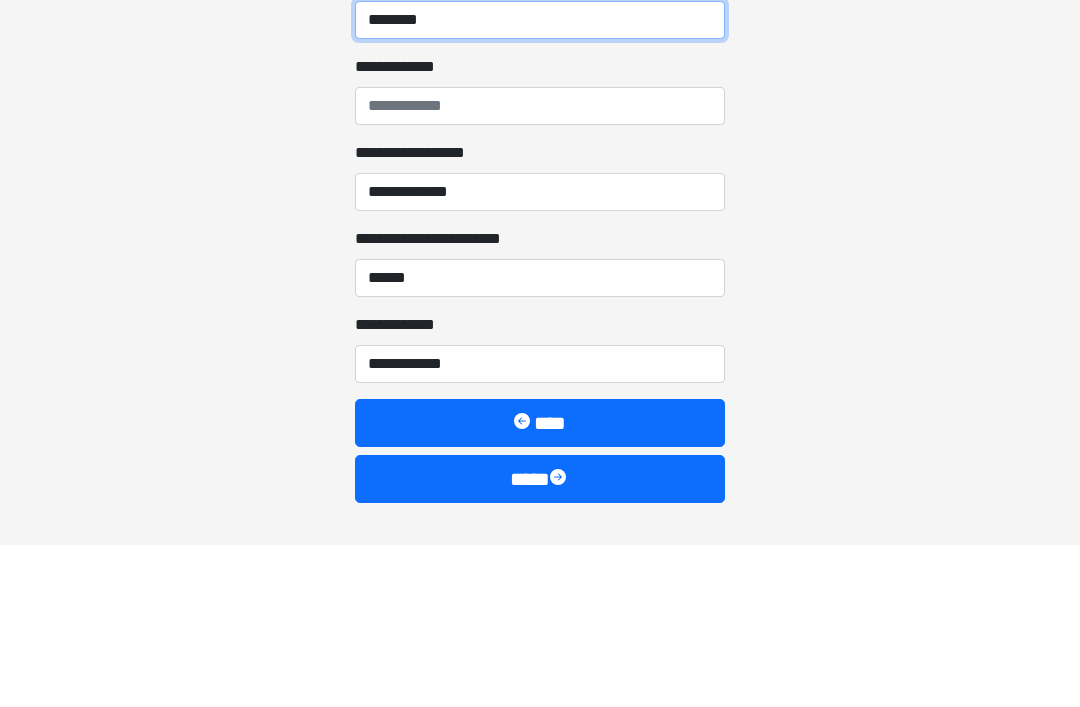 type on "*********" 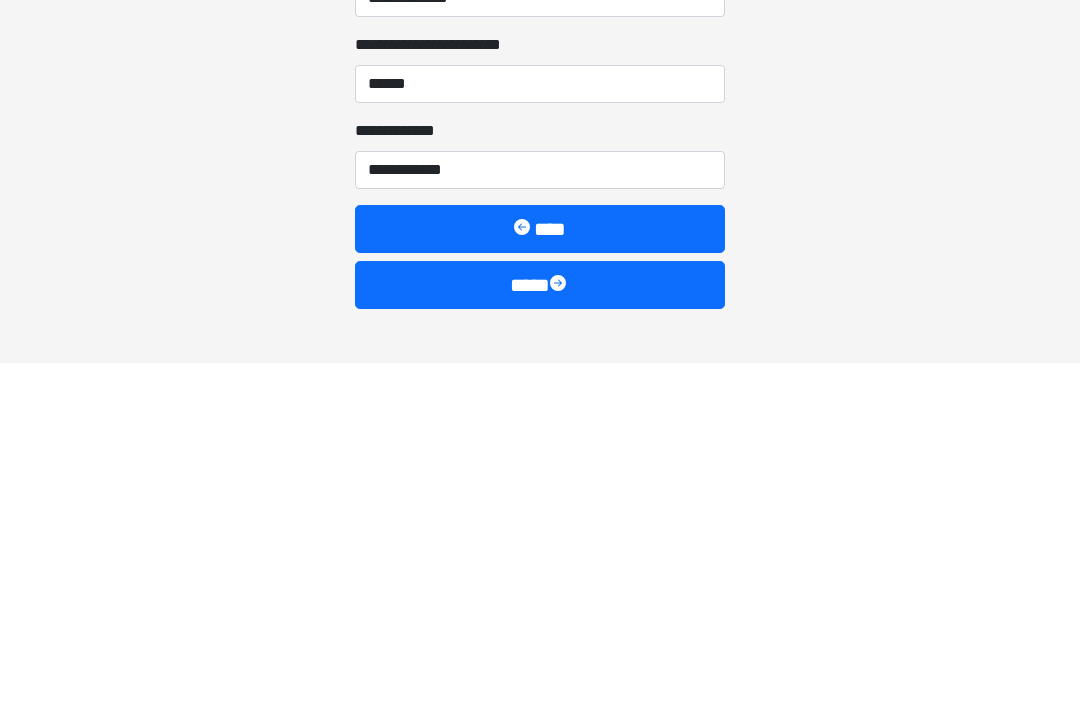 scroll, scrollTop: 2426, scrollLeft: 0, axis: vertical 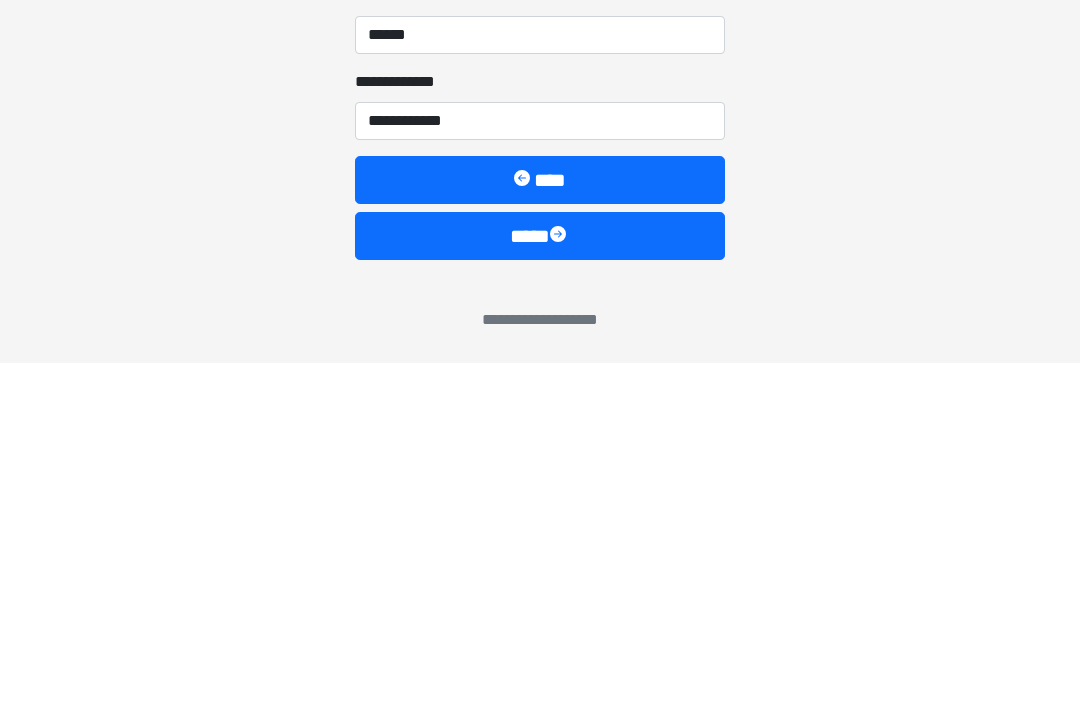 click on "****" at bounding box center (540, 580) 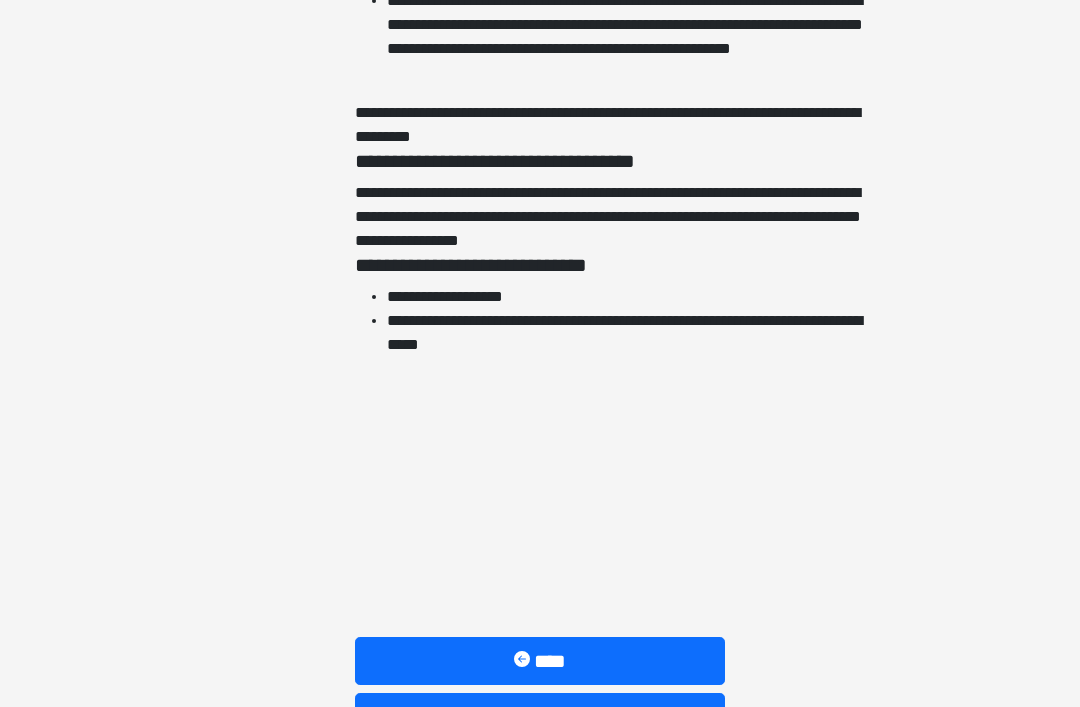 scroll, scrollTop: 4540, scrollLeft: 0, axis: vertical 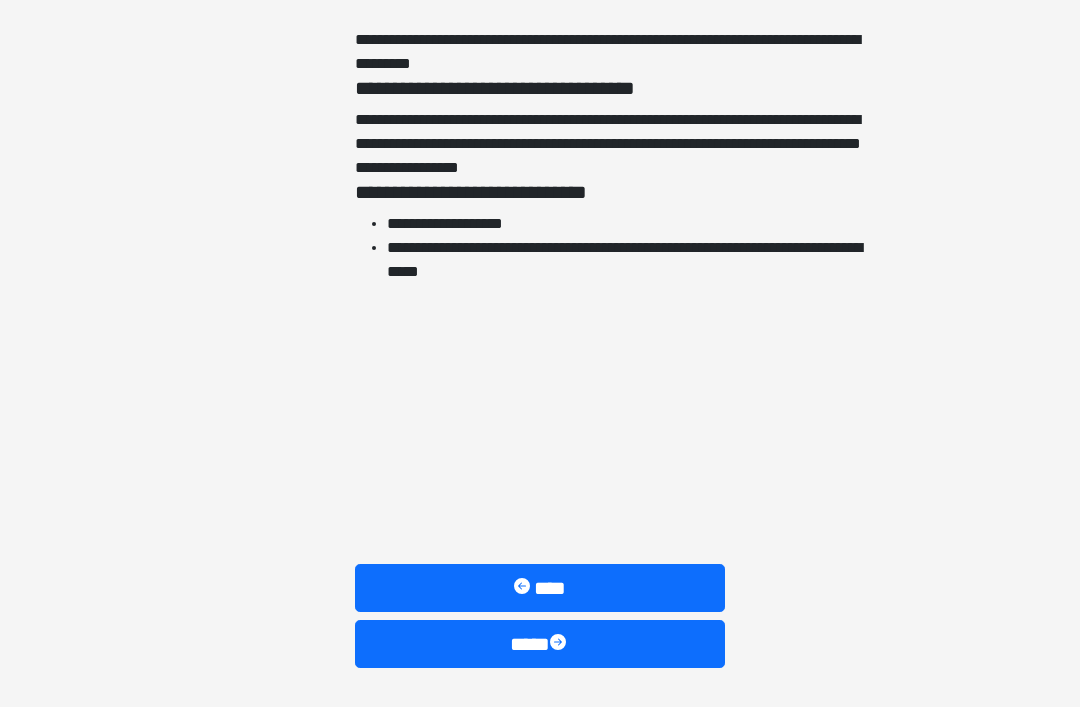click on "****" at bounding box center [540, 644] 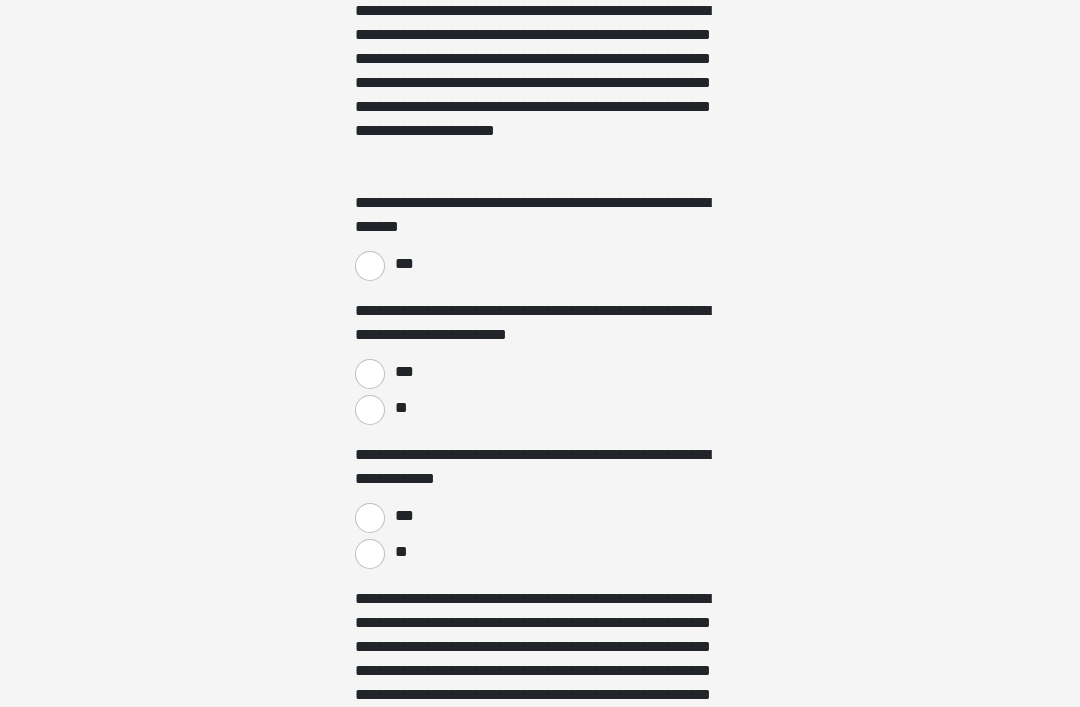 scroll, scrollTop: 1328, scrollLeft: 0, axis: vertical 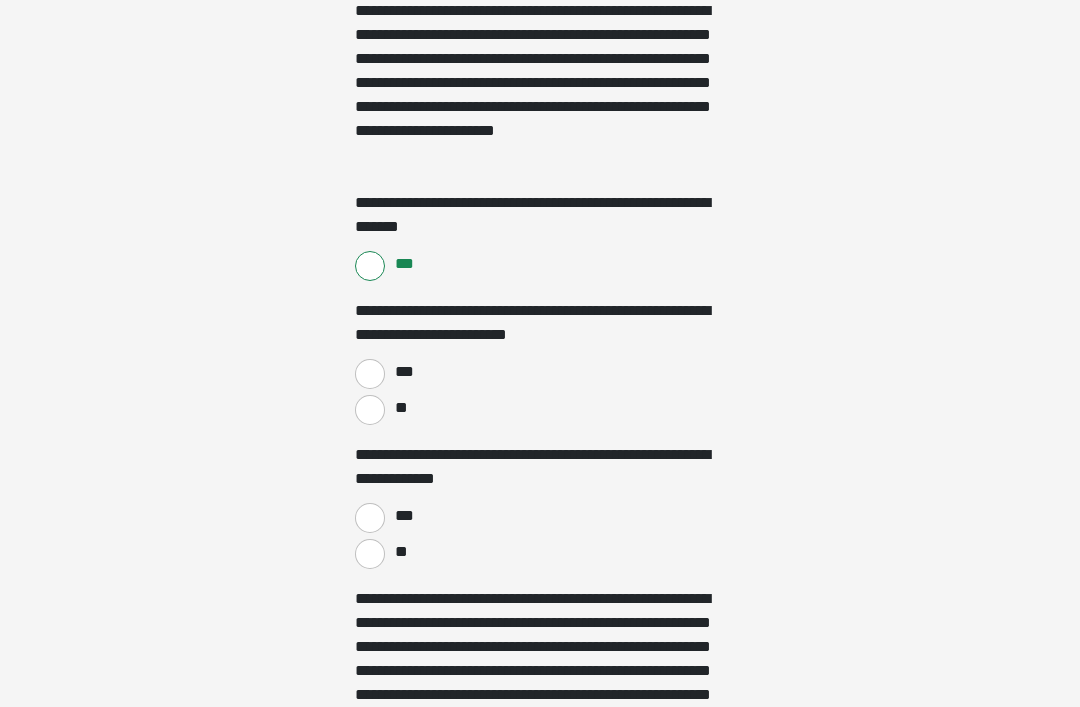 click on "***" at bounding box center [404, 372] 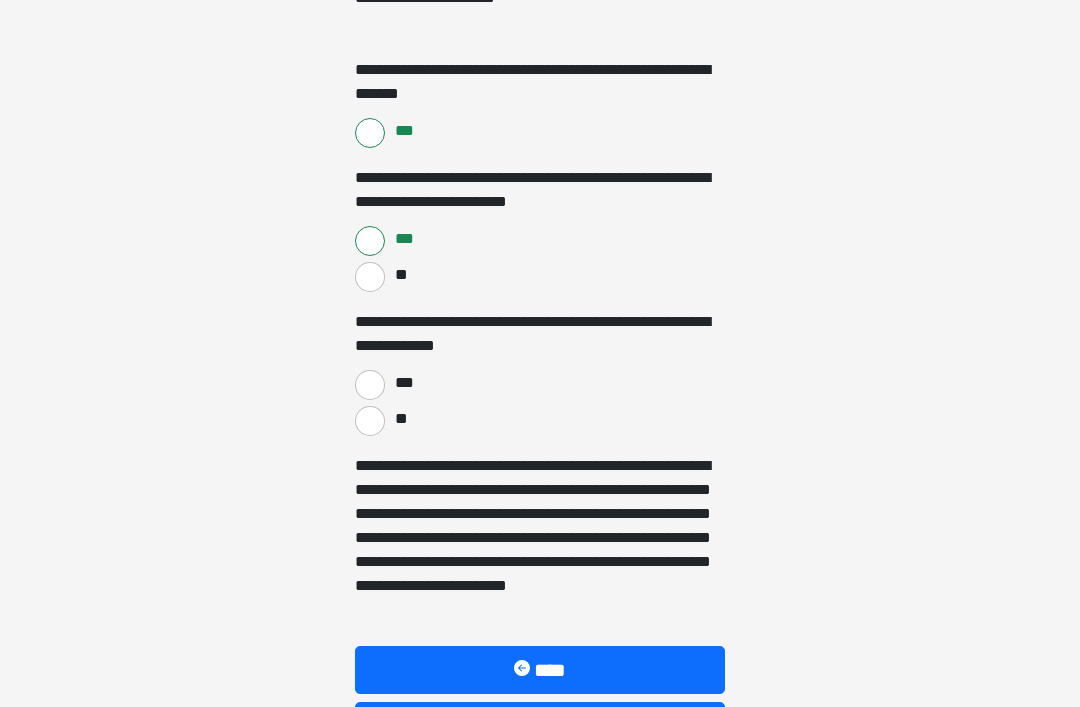 scroll, scrollTop: 1544, scrollLeft: 0, axis: vertical 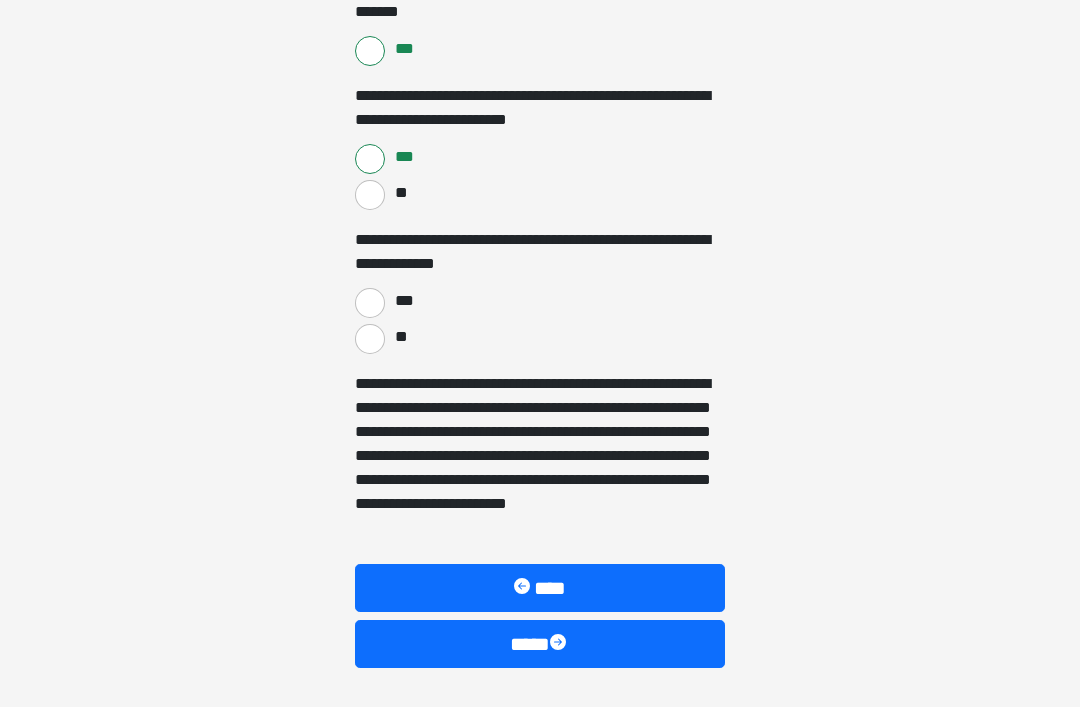 click on "**" at bounding box center (370, 339) 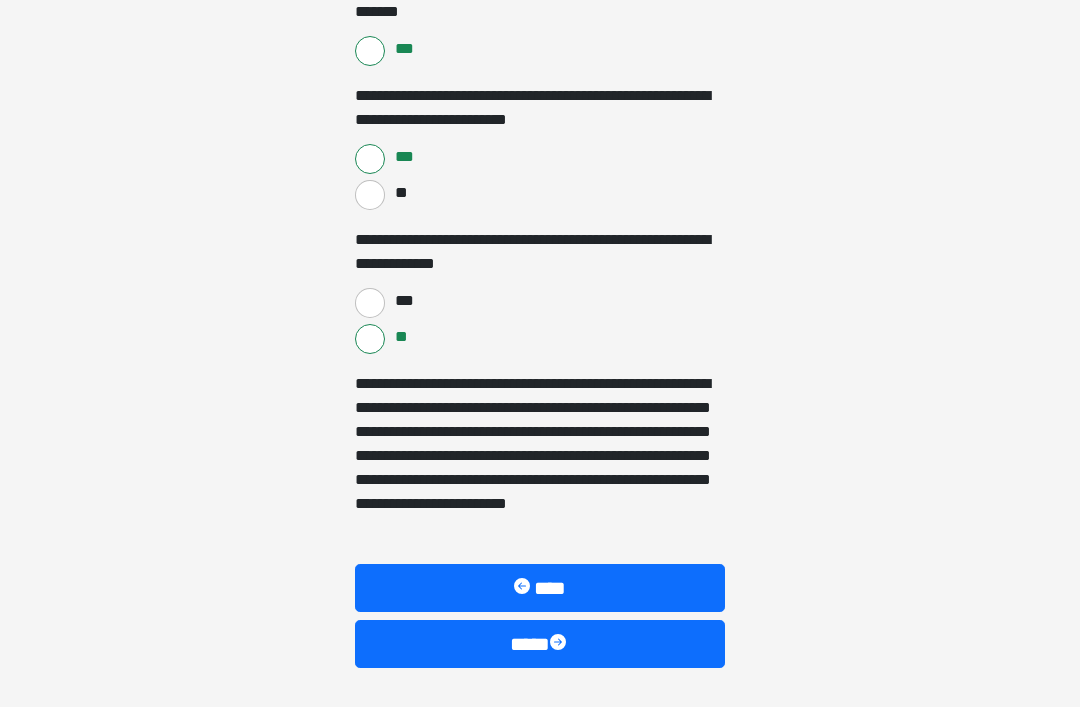 click on "****" at bounding box center (540, 644) 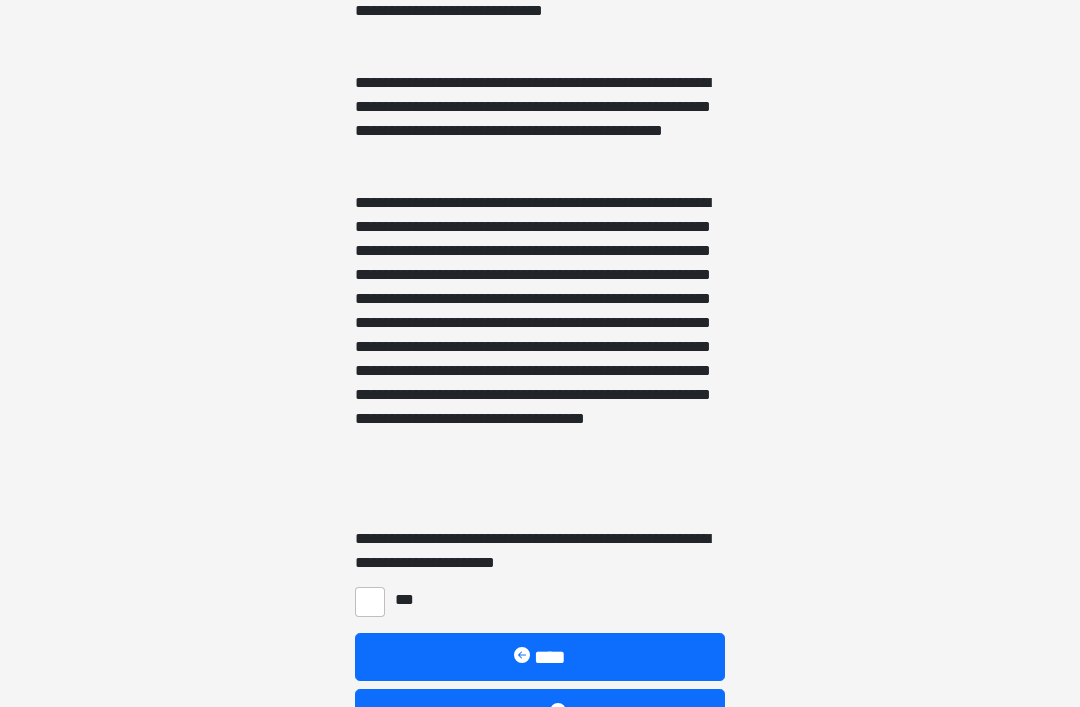 scroll, scrollTop: 798, scrollLeft: 0, axis: vertical 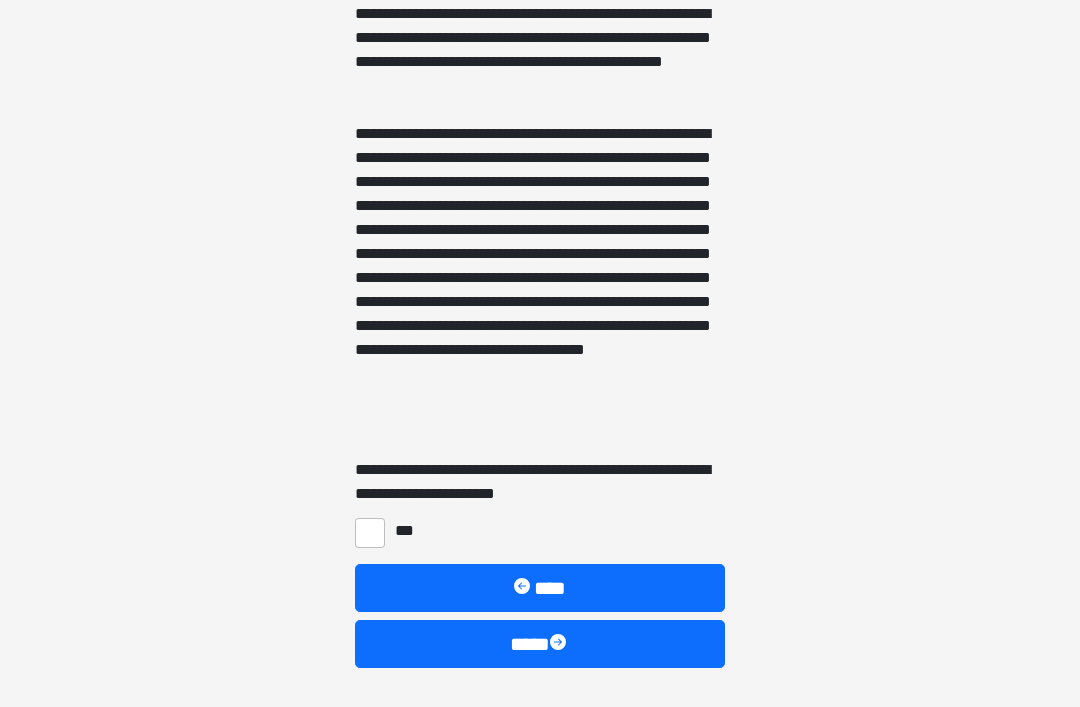 click on "***" at bounding box center [370, 533] 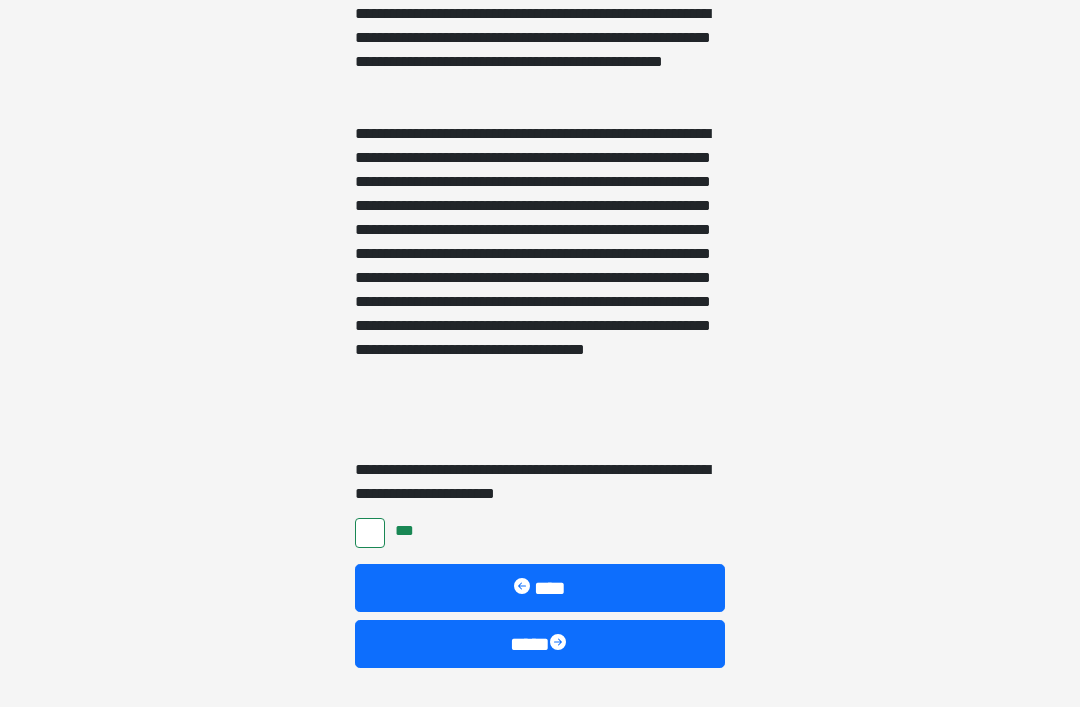 click on "****" at bounding box center [540, 644] 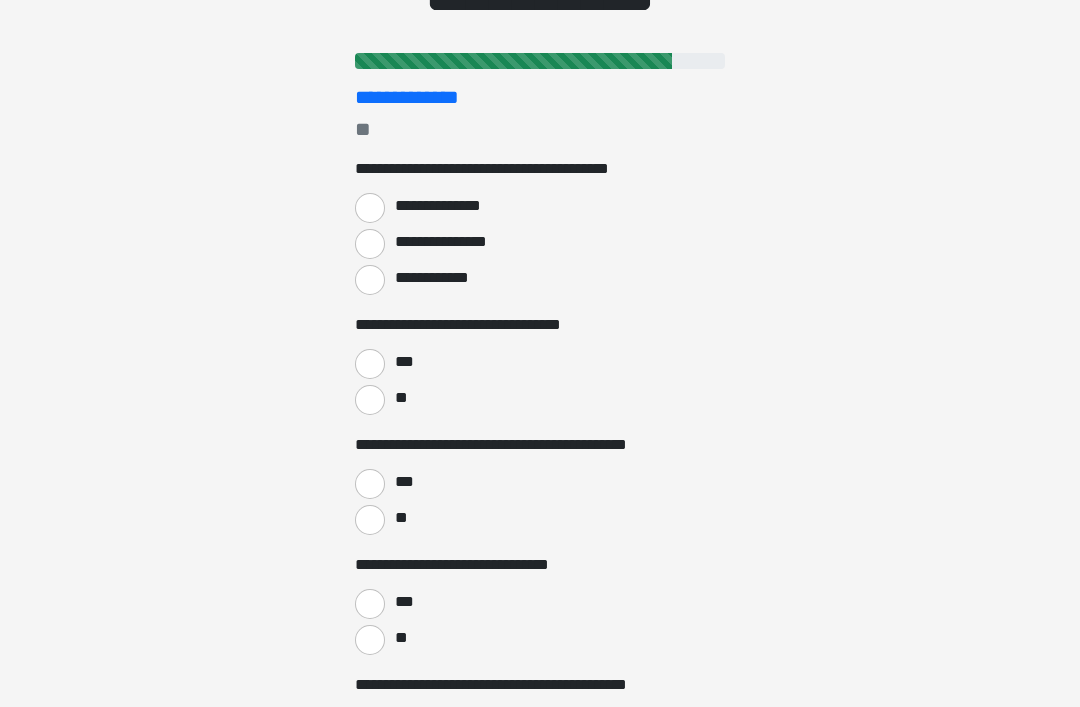 scroll, scrollTop: 218, scrollLeft: 0, axis: vertical 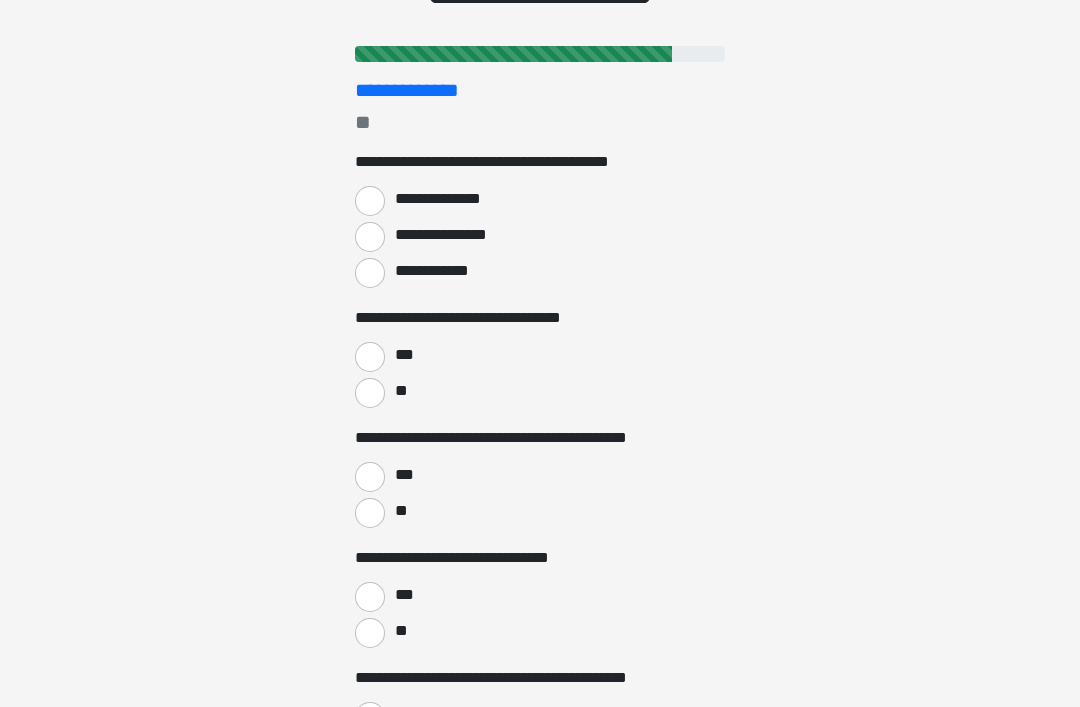 click on "**********" at bounding box center [370, 237] 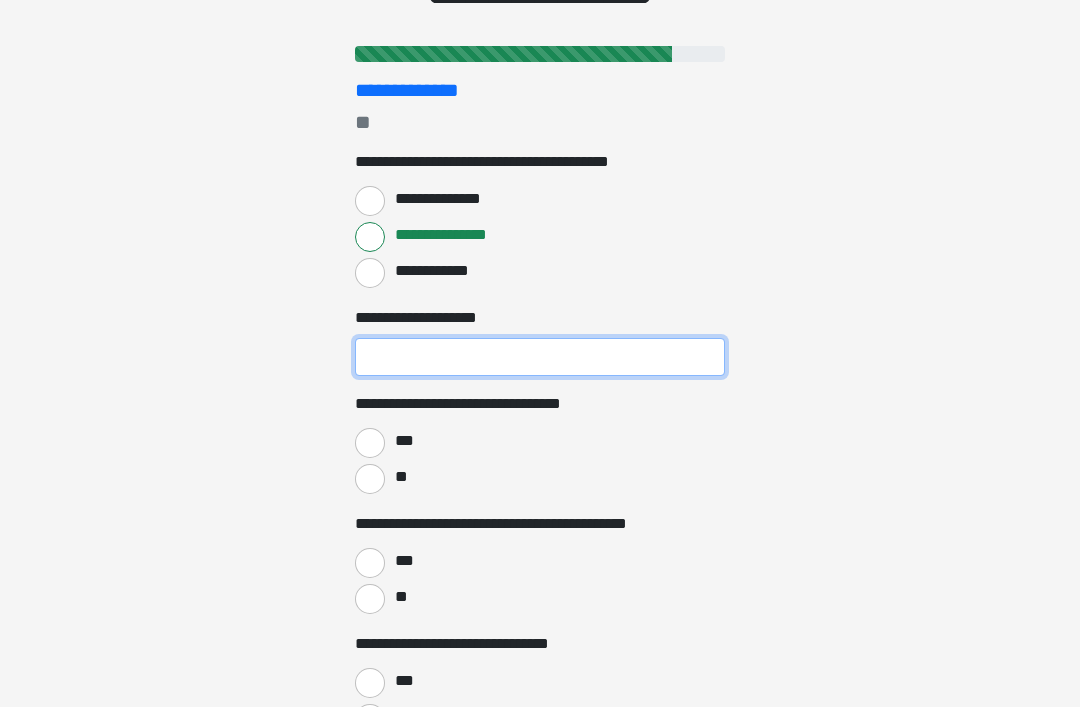 click on "**********" at bounding box center [540, 357] 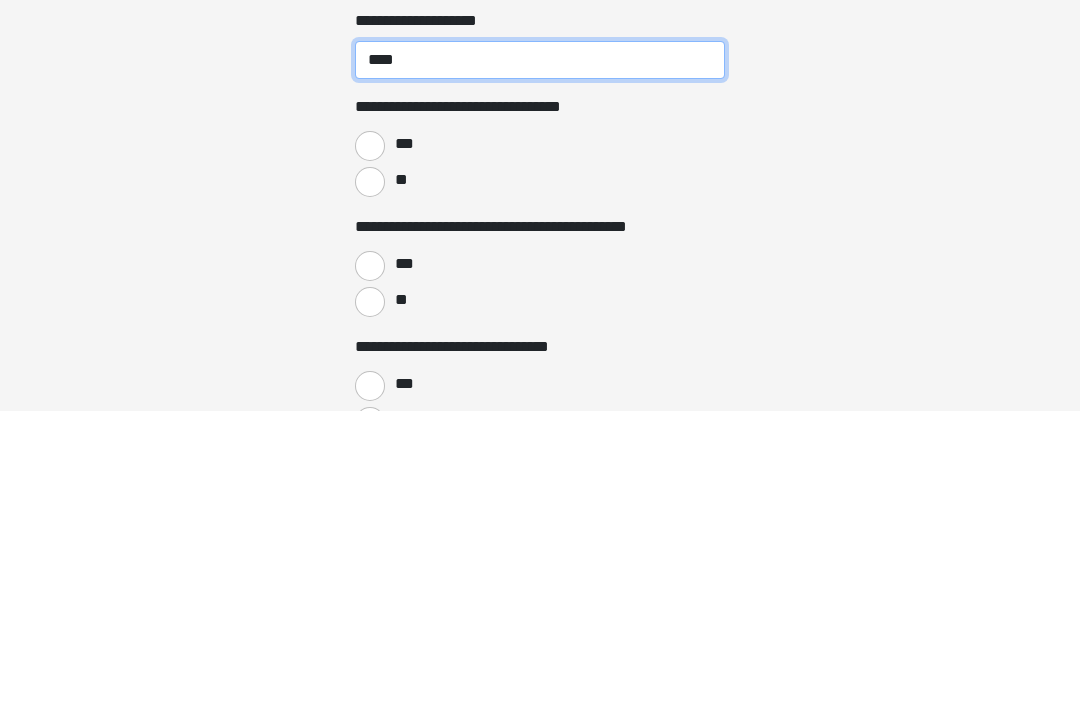type on "****" 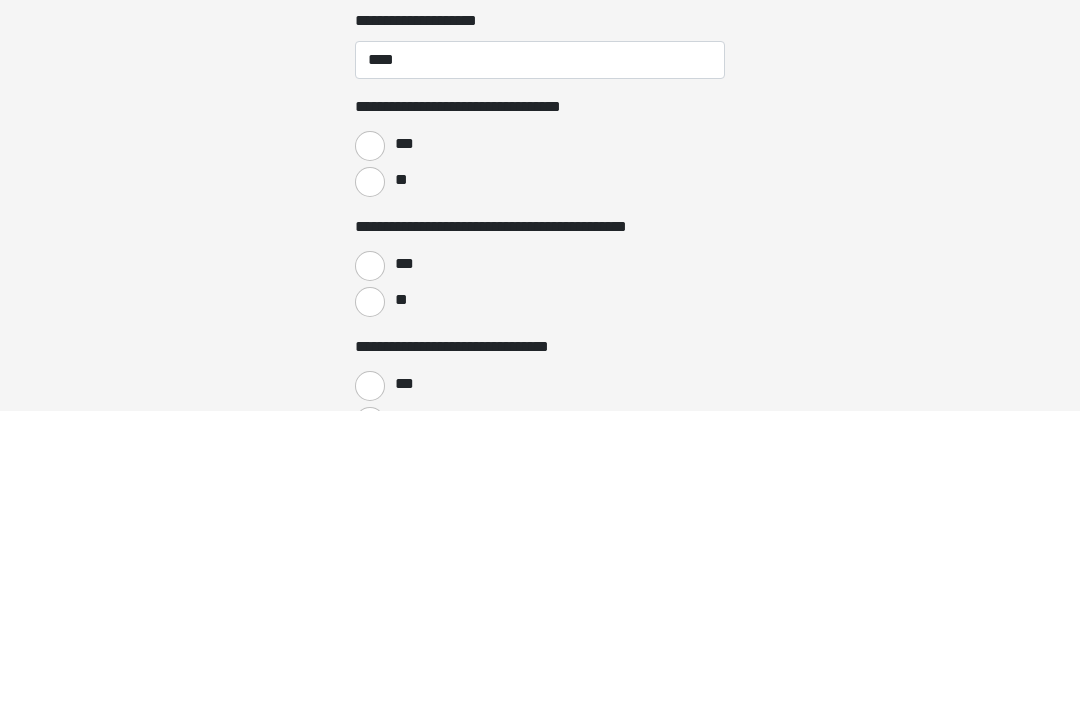 click on "**" at bounding box center (370, 599) 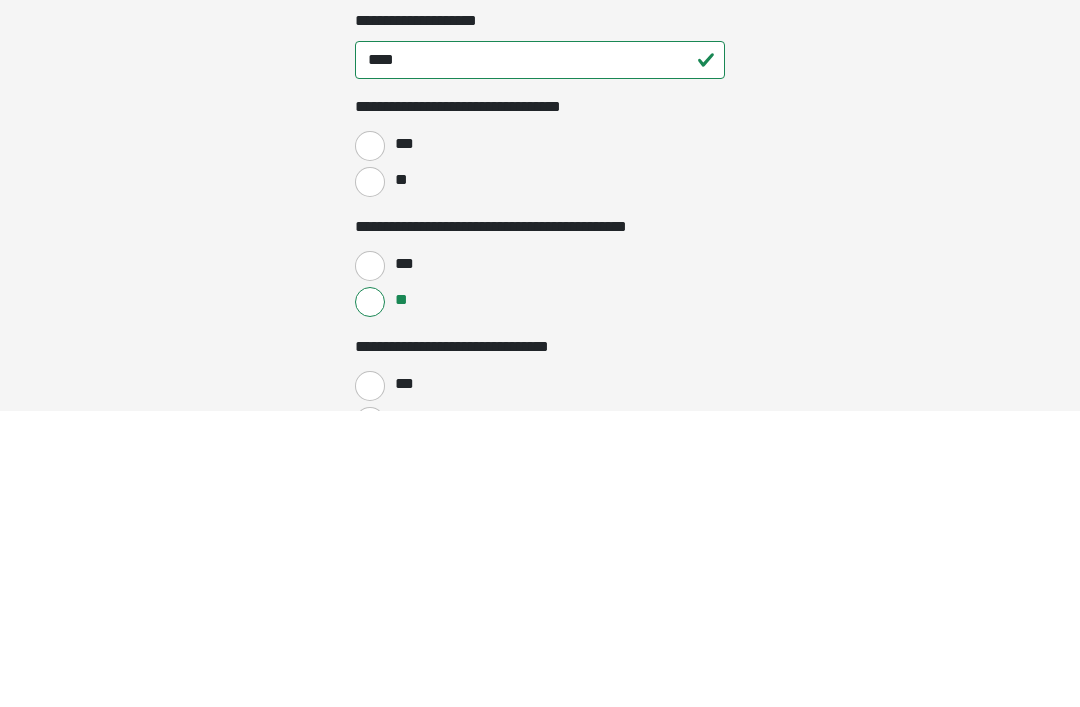 scroll, scrollTop: 515, scrollLeft: 0, axis: vertical 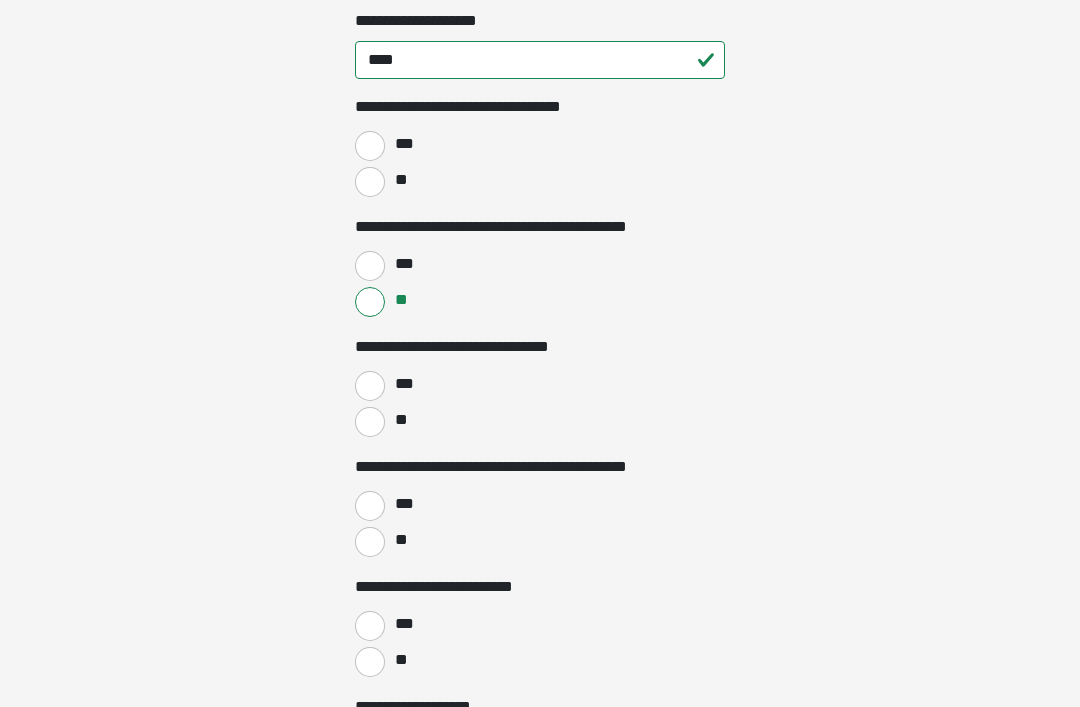 click on "**" at bounding box center (370, 182) 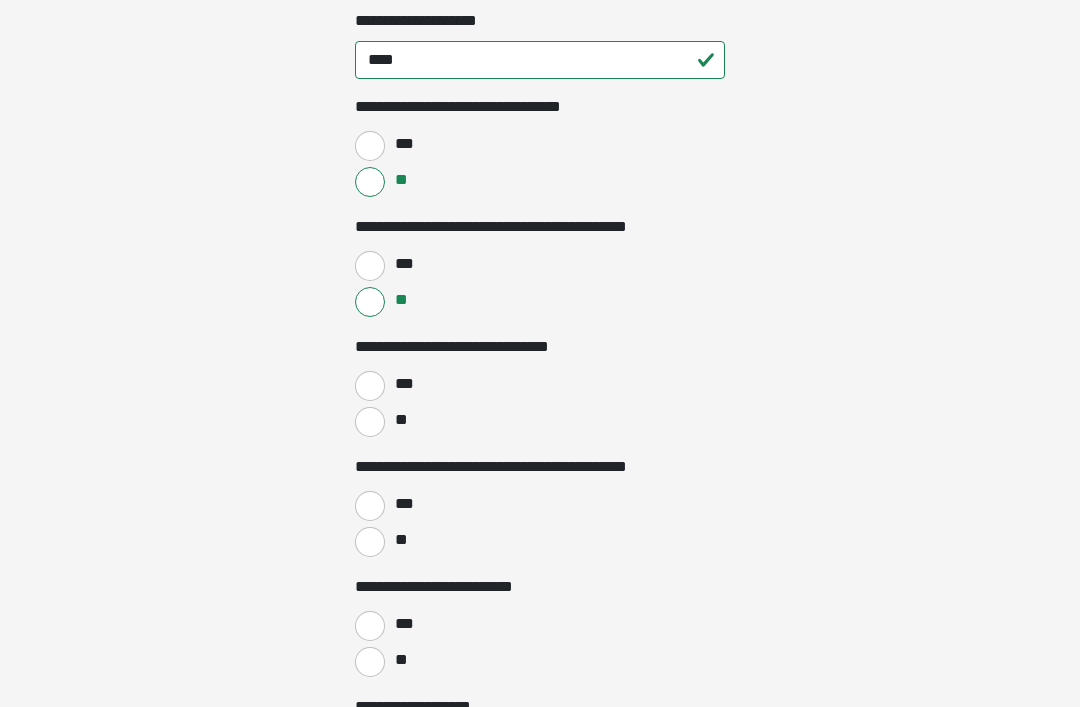 click on "**" at bounding box center [370, 422] 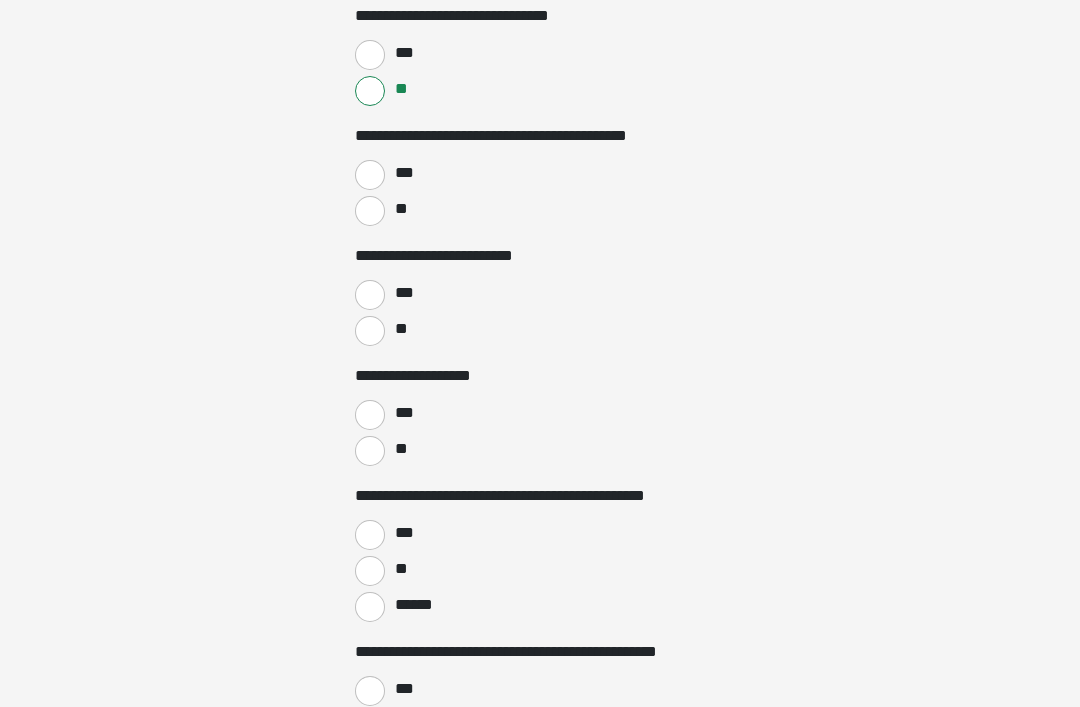scroll, scrollTop: 839, scrollLeft: 0, axis: vertical 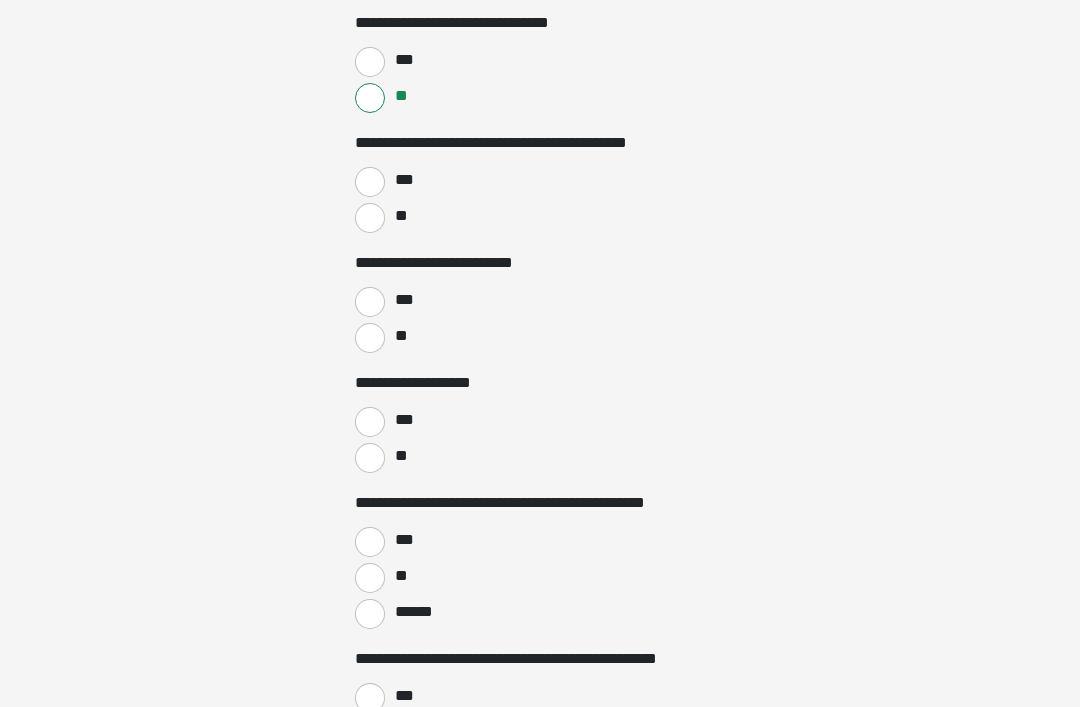 click on "**" at bounding box center (370, 218) 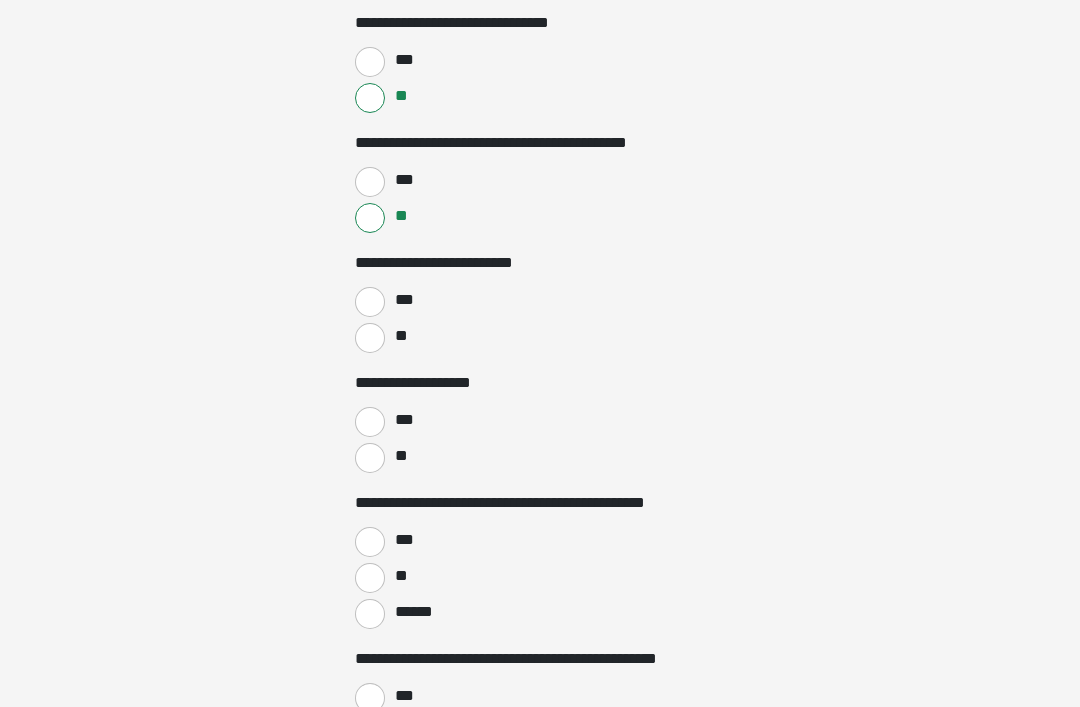 click on "**" at bounding box center (370, 338) 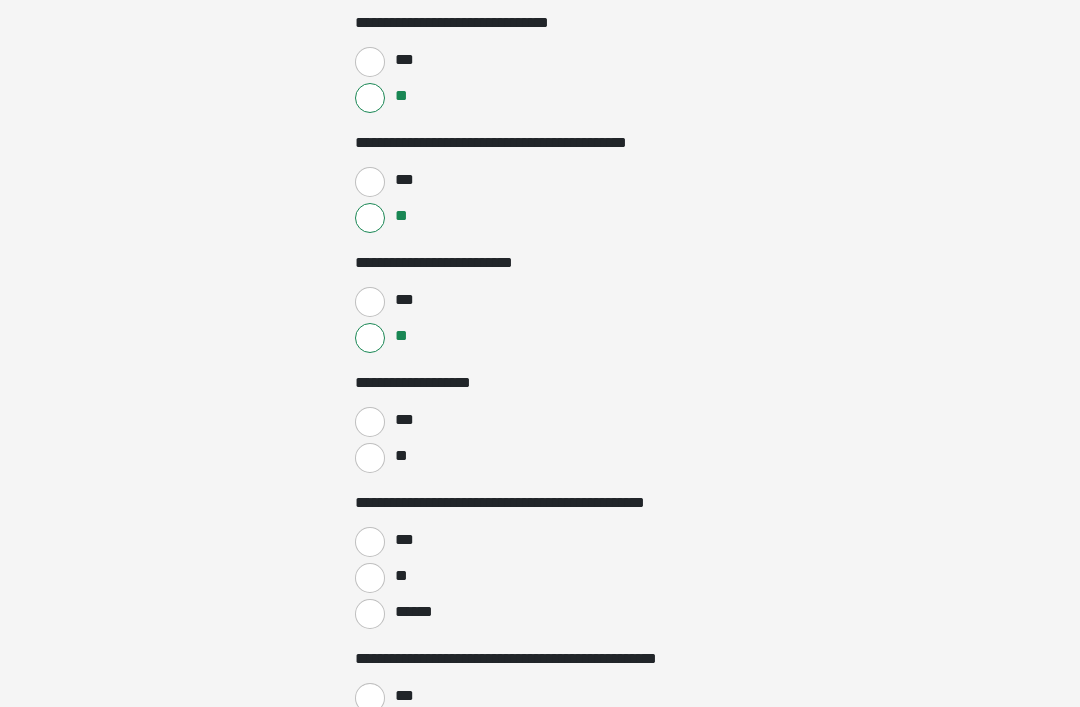 click on "**" at bounding box center (370, 458) 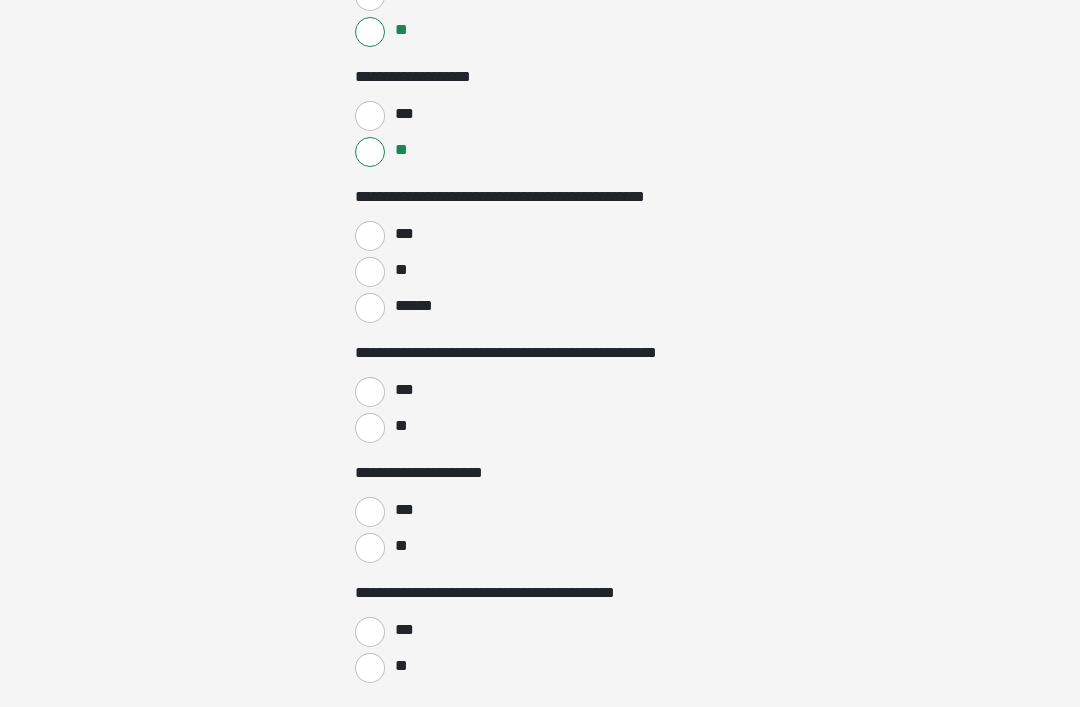 scroll, scrollTop: 1145, scrollLeft: 0, axis: vertical 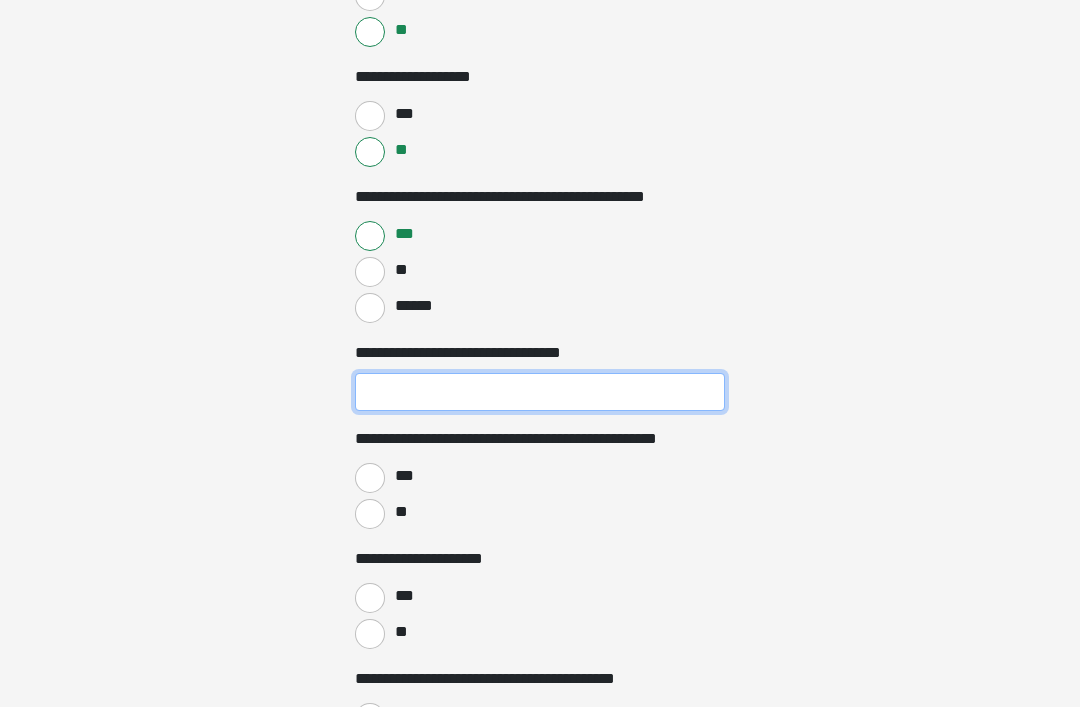 click on "**********" at bounding box center [540, 392] 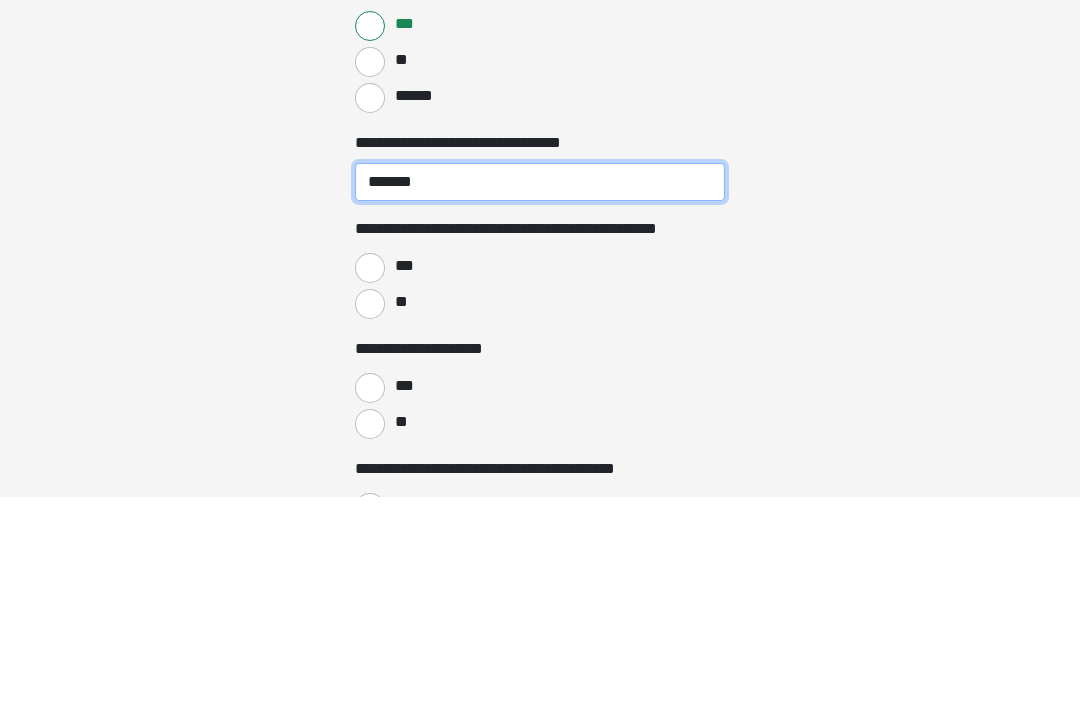 type on "*******" 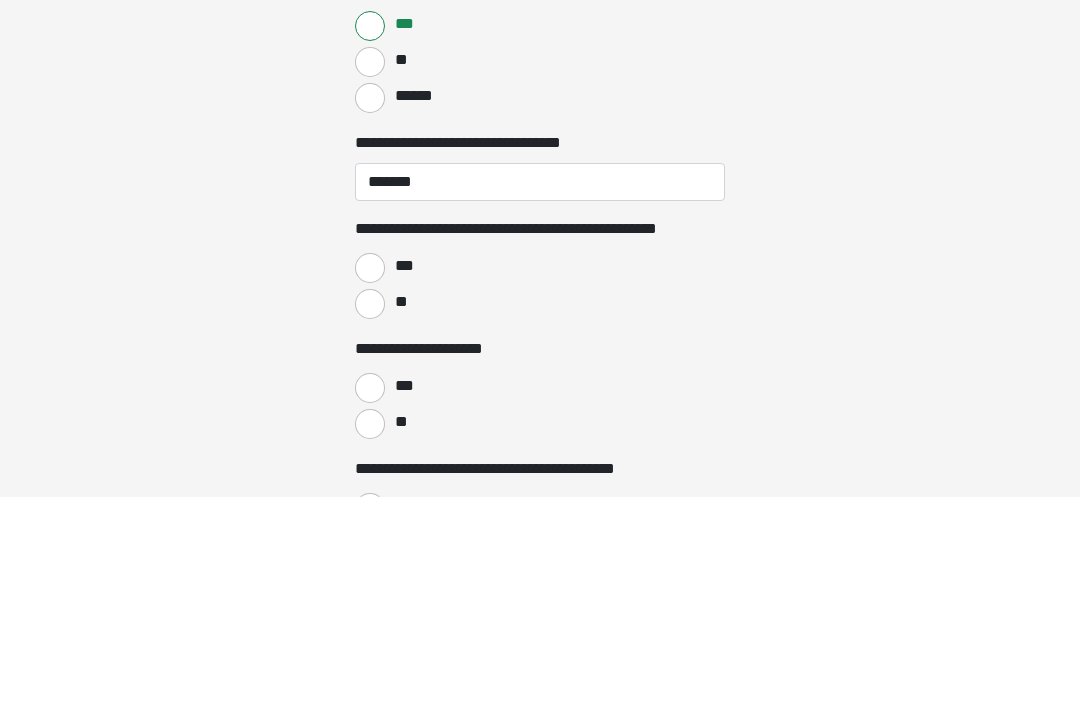 click on "**" at bounding box center (370, 515) 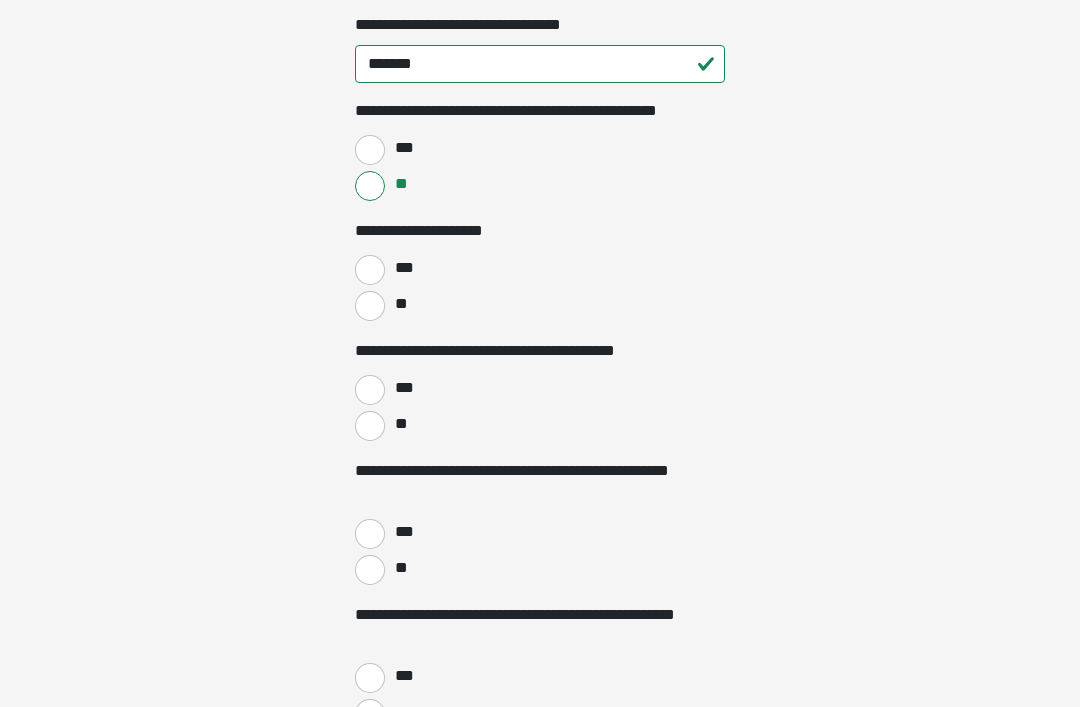 scroll, scrollTop: 1473, scrollLeft: 0, axis: vertical 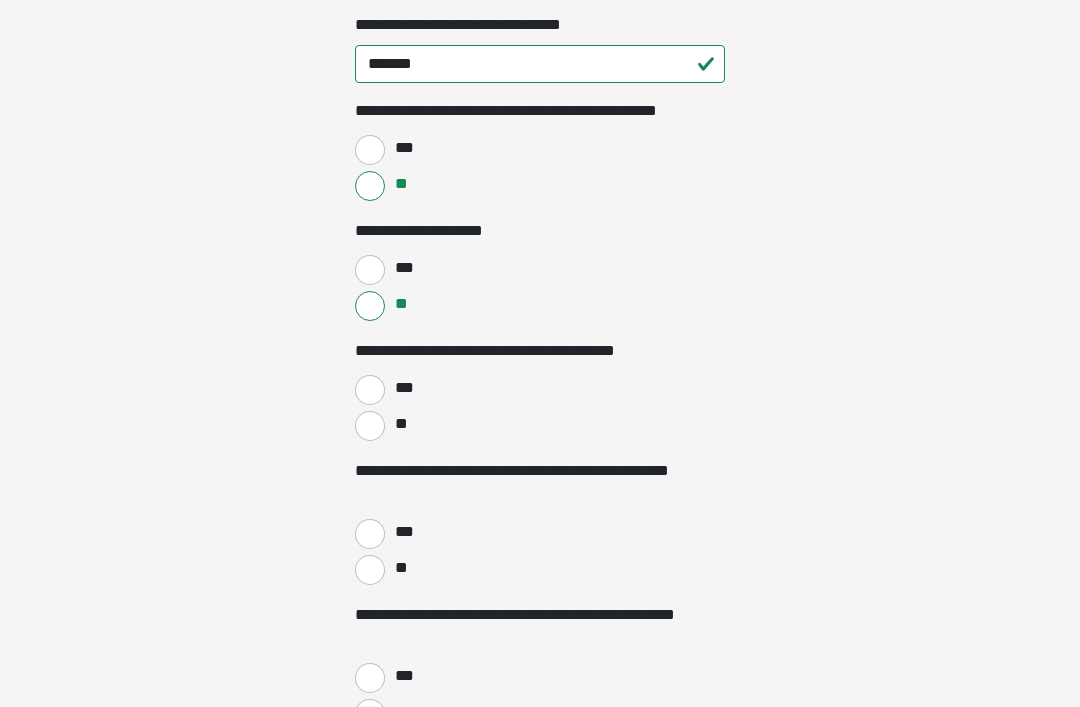 click on "**" at bounding box center (370, 426) 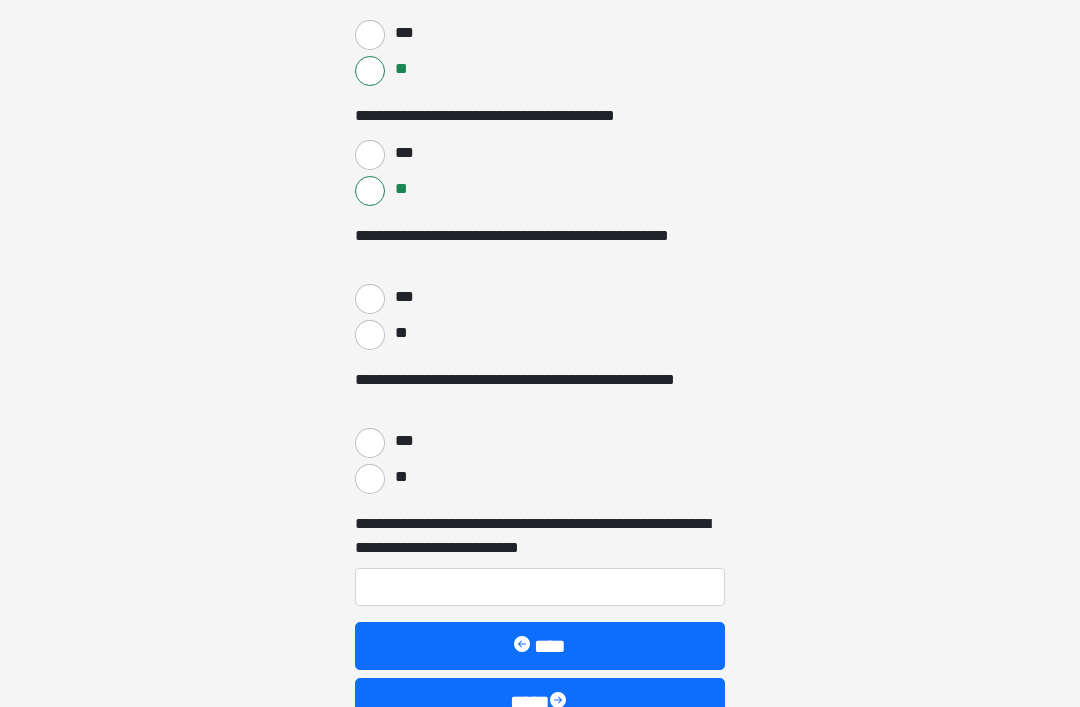 scroll, scrollTop: 1708, scrollLeft: 0, axis: vertical 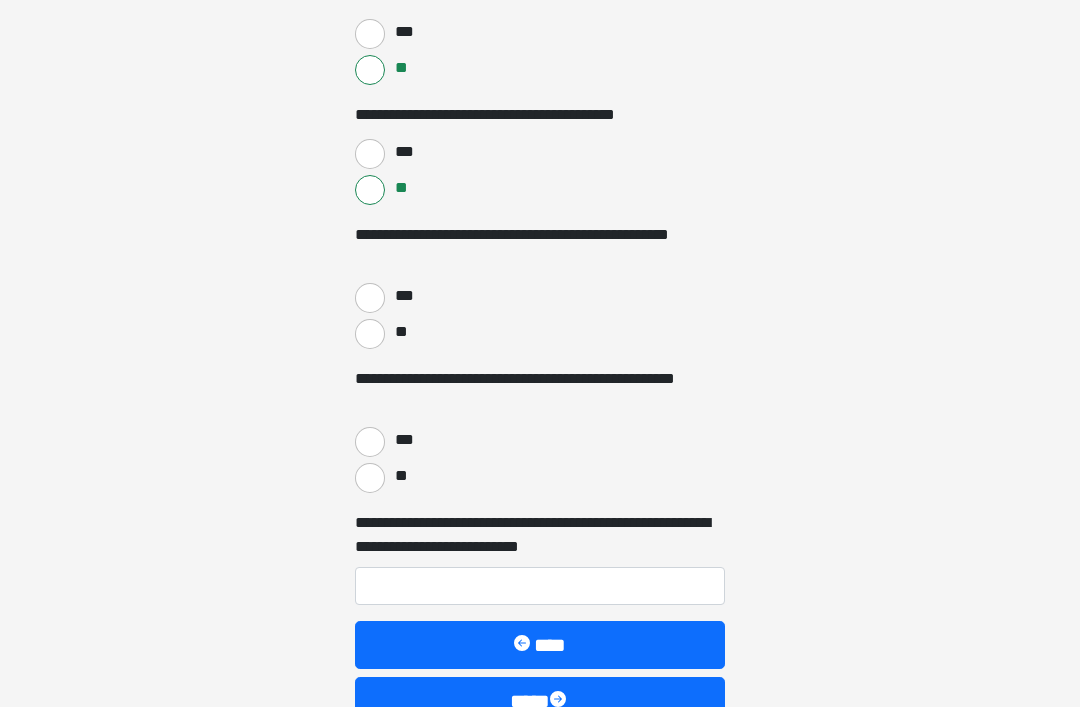 click on "**" at bounding box center [370, 335] 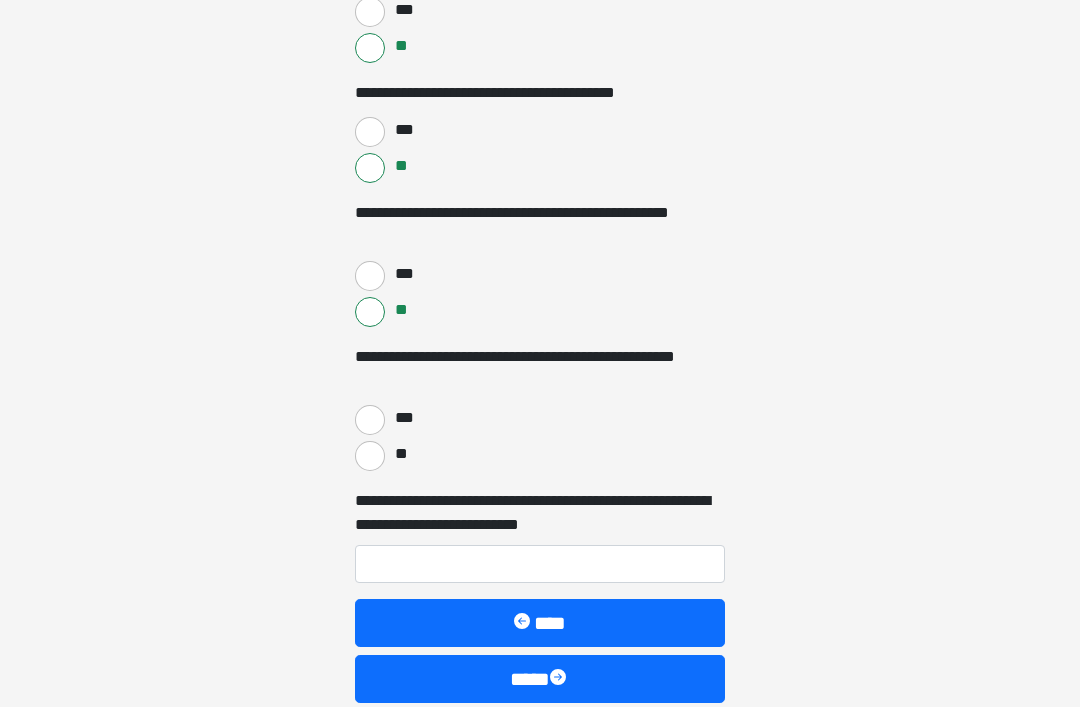 scroll, scrollTop: 1766, scrollLeft: 0, axis: vertical 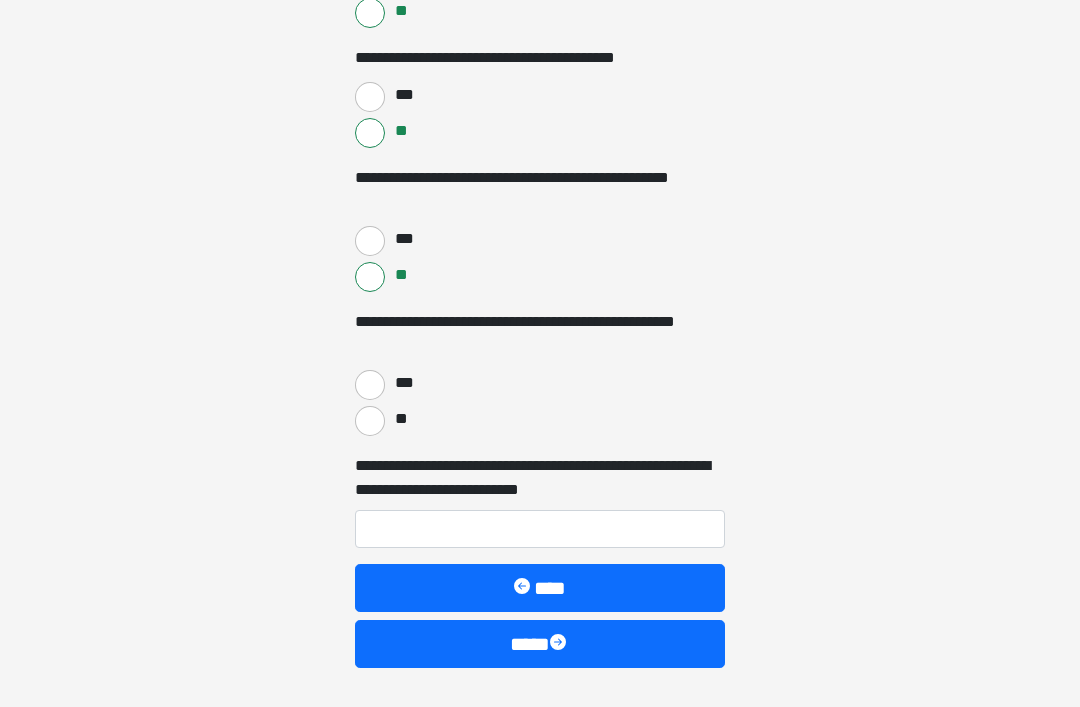 click on "**" at bounding box center [370, 421] 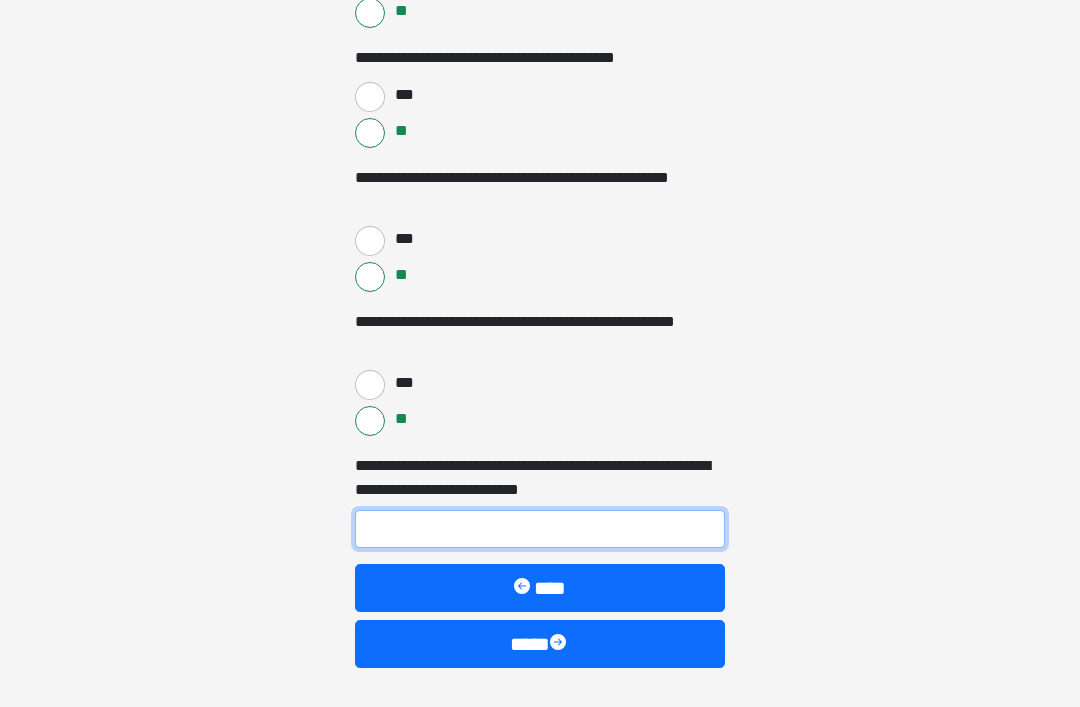 click on "**********" at bounding box center [540, 529] 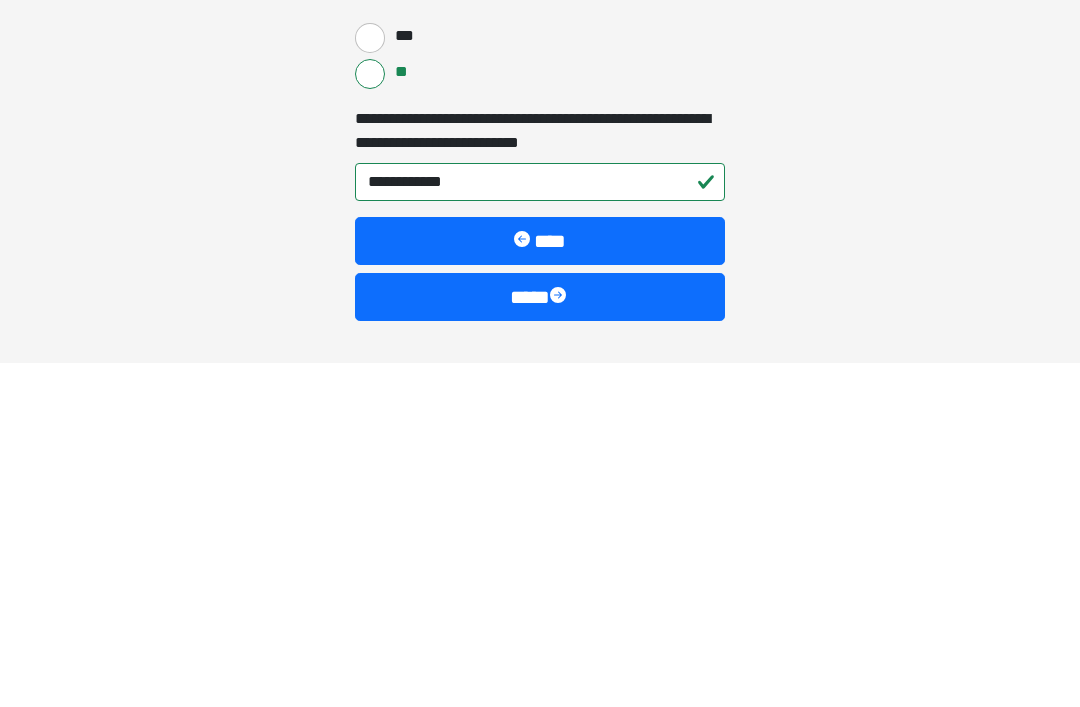 scroll, scrollTop: 1766, scrollLeft: 0, axis: vertical 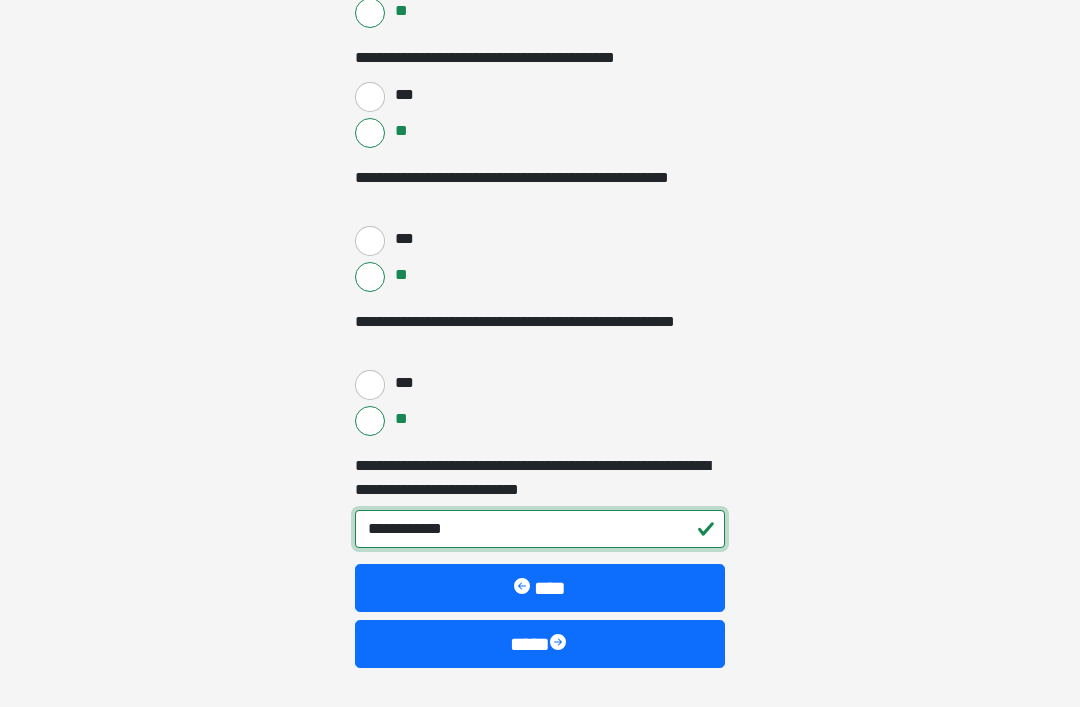 click on "**********" at bounding box center (540, 529) 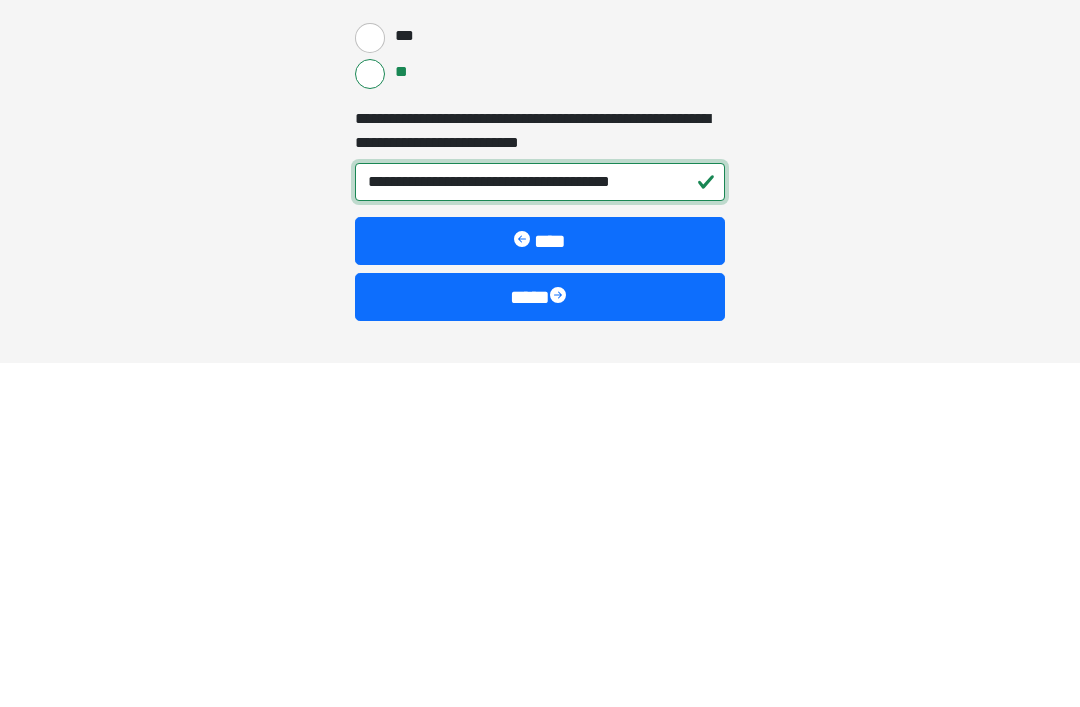 type on "**********" 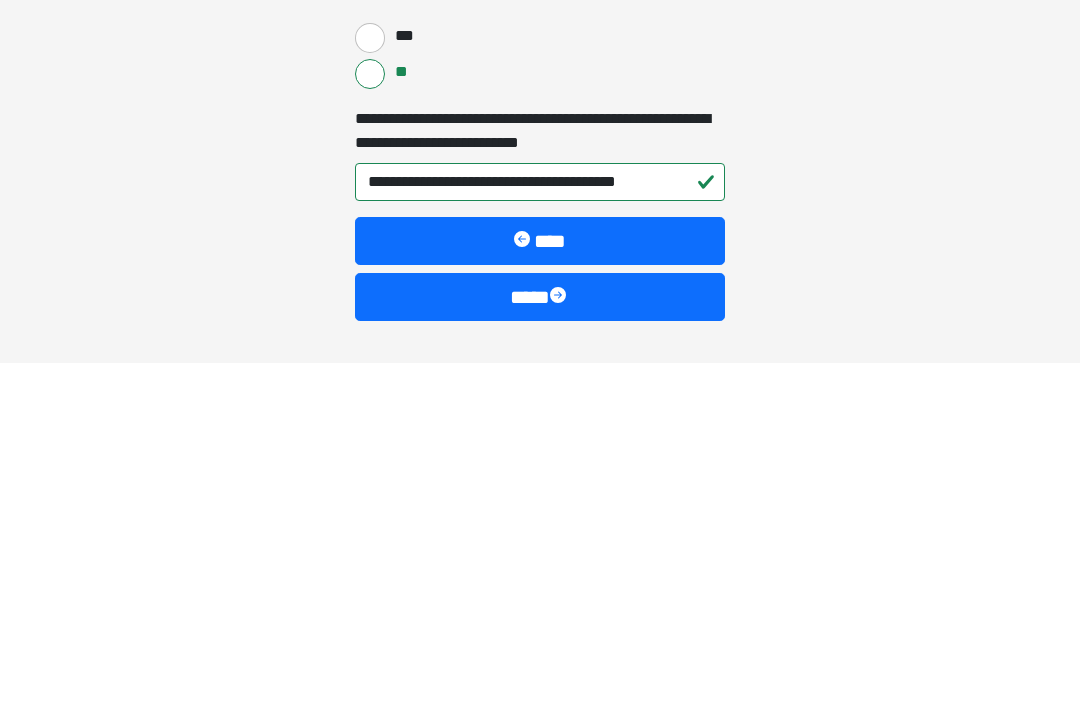 click on "****" at bounding box center (540, 641) 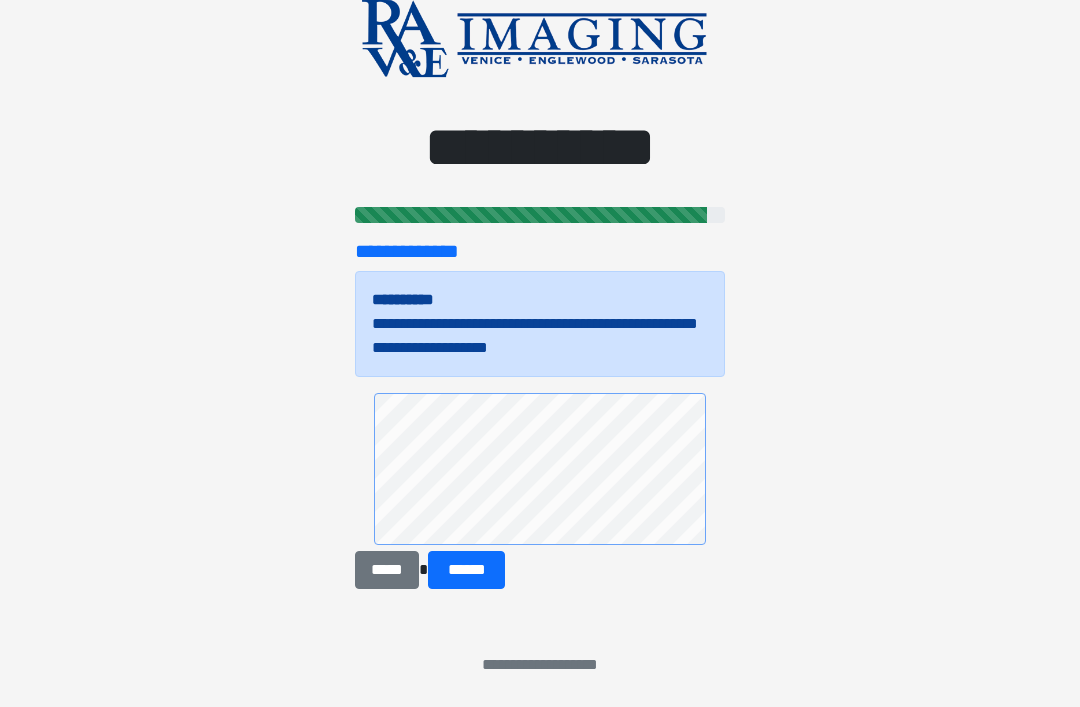 scroll, scrollTop: 58, scrollLeft: 0, axis: vertical 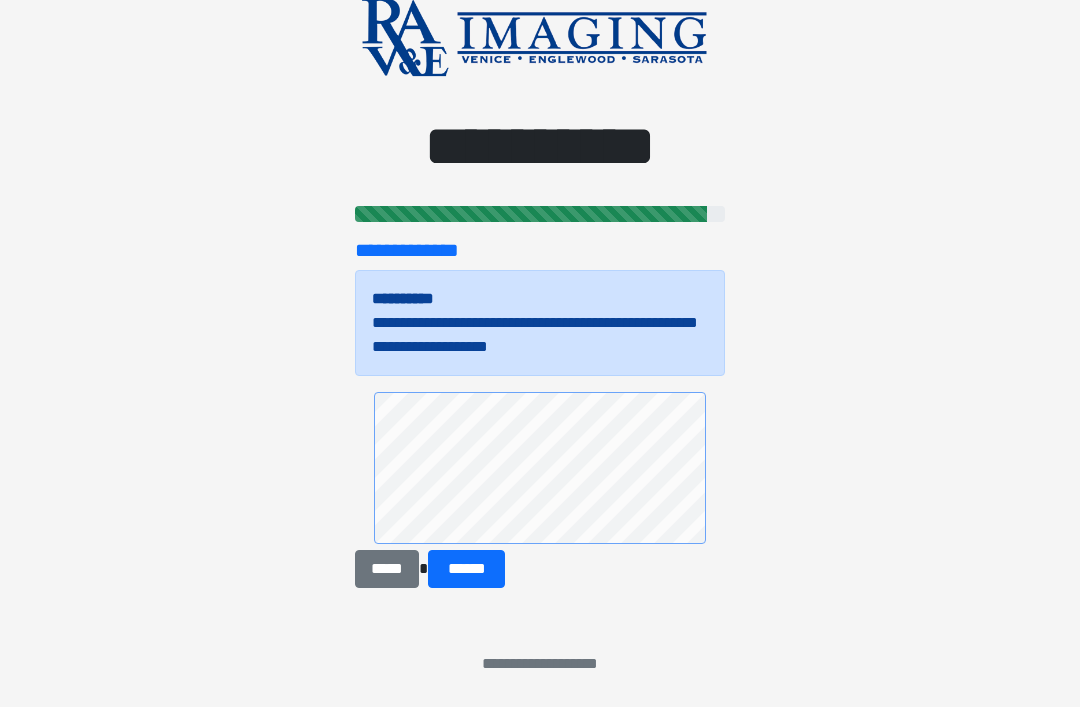click on "******" at bounding box center (466, 569) 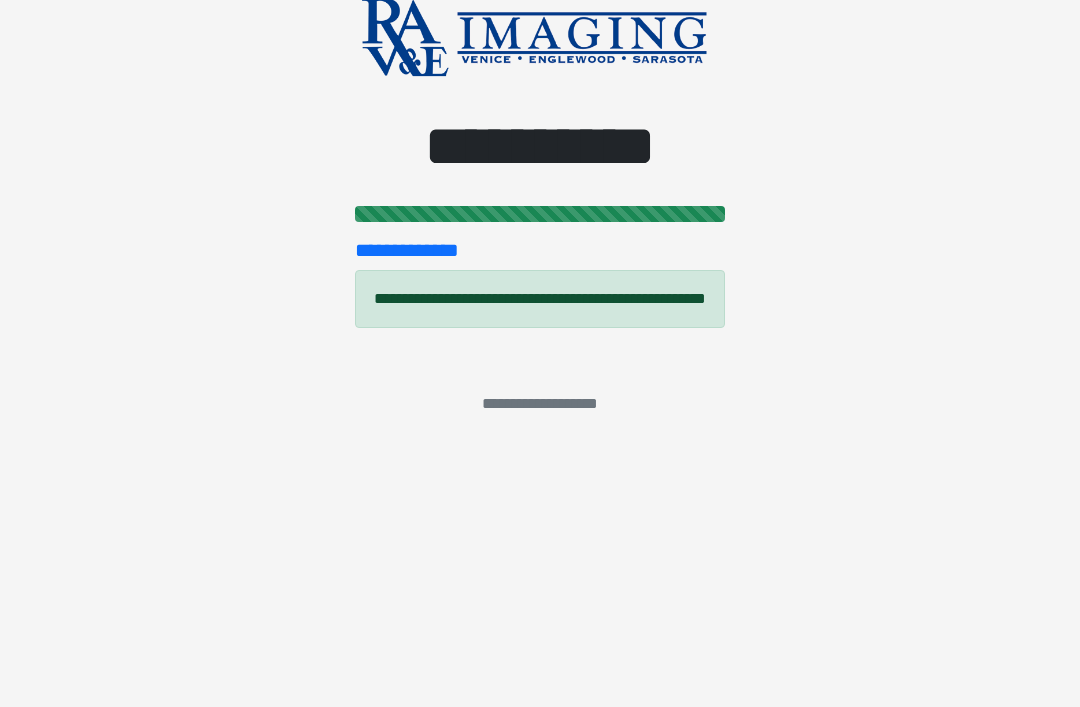 scroll, scrollTop: 0, scrollLeft: 0, axis: both 